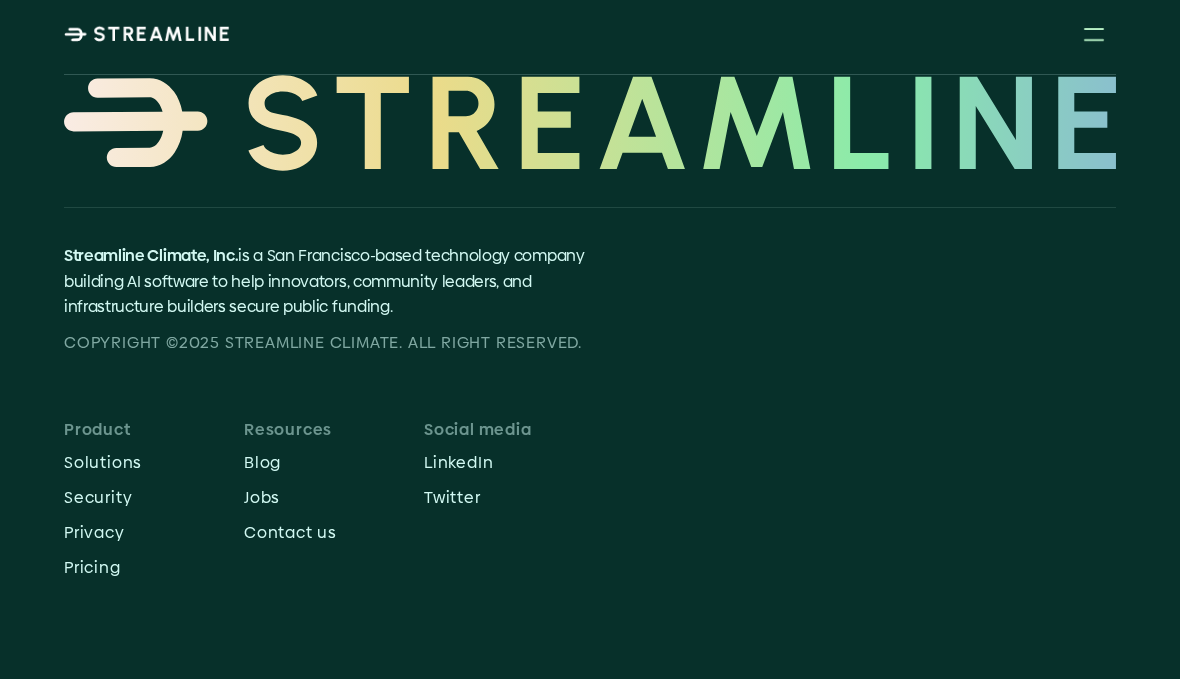 scroll, scrollTop: 10721, scrollLeft: 0, axis: vertical 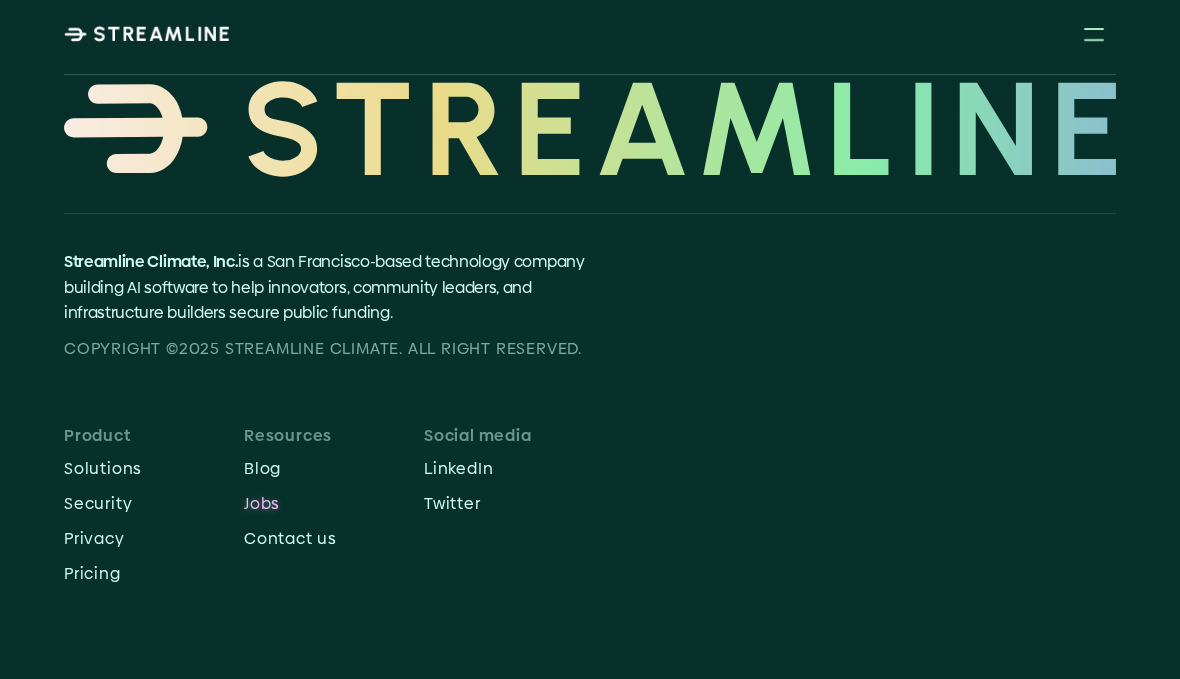 click on "Jobs" at bounding box center (334, 503) 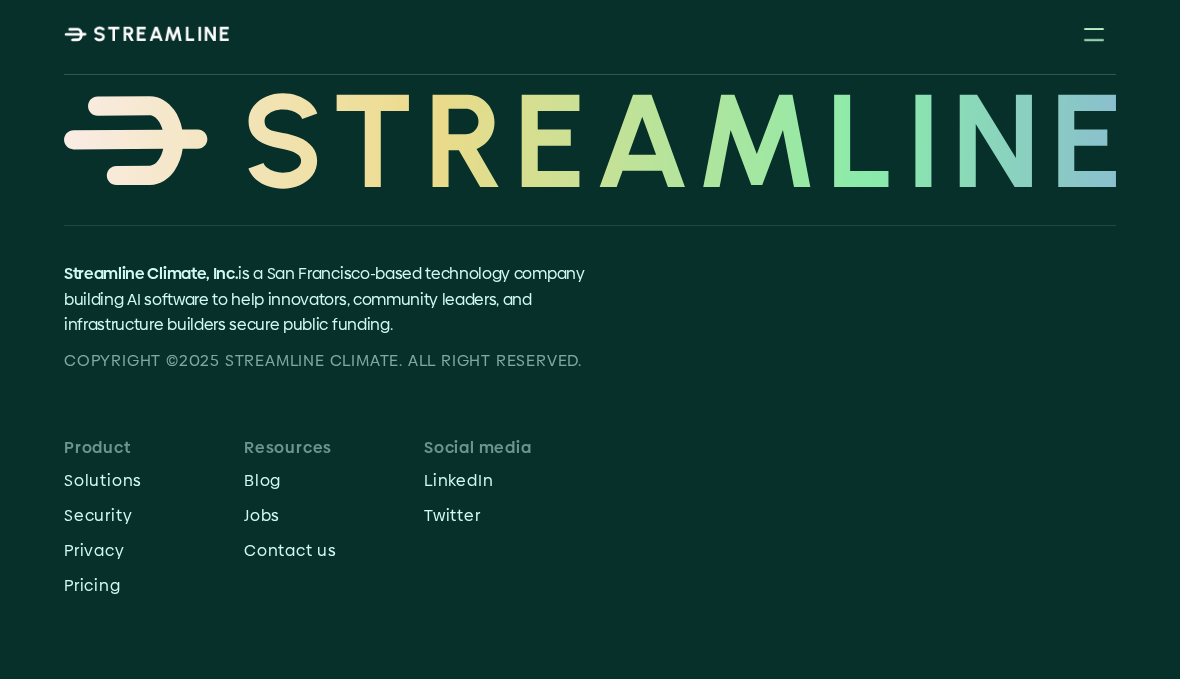 scroll, scrollTop: 10672, scrollLeft: 0, axis: vertical 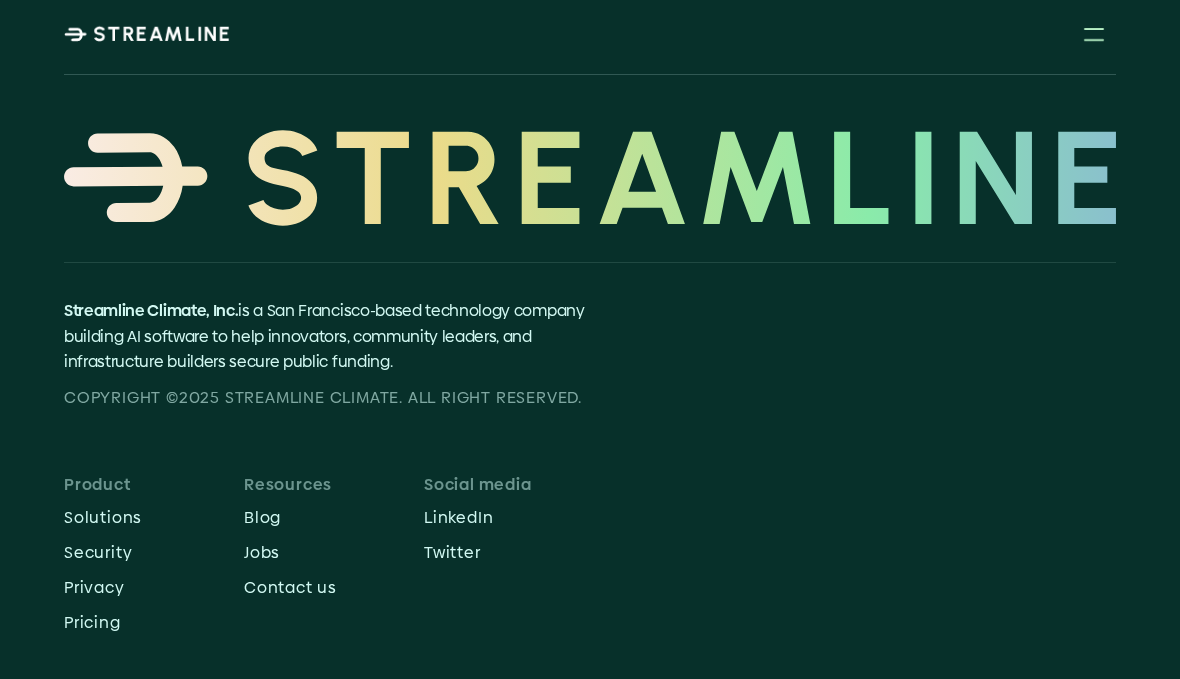 click at bounding box center [1094, 34] 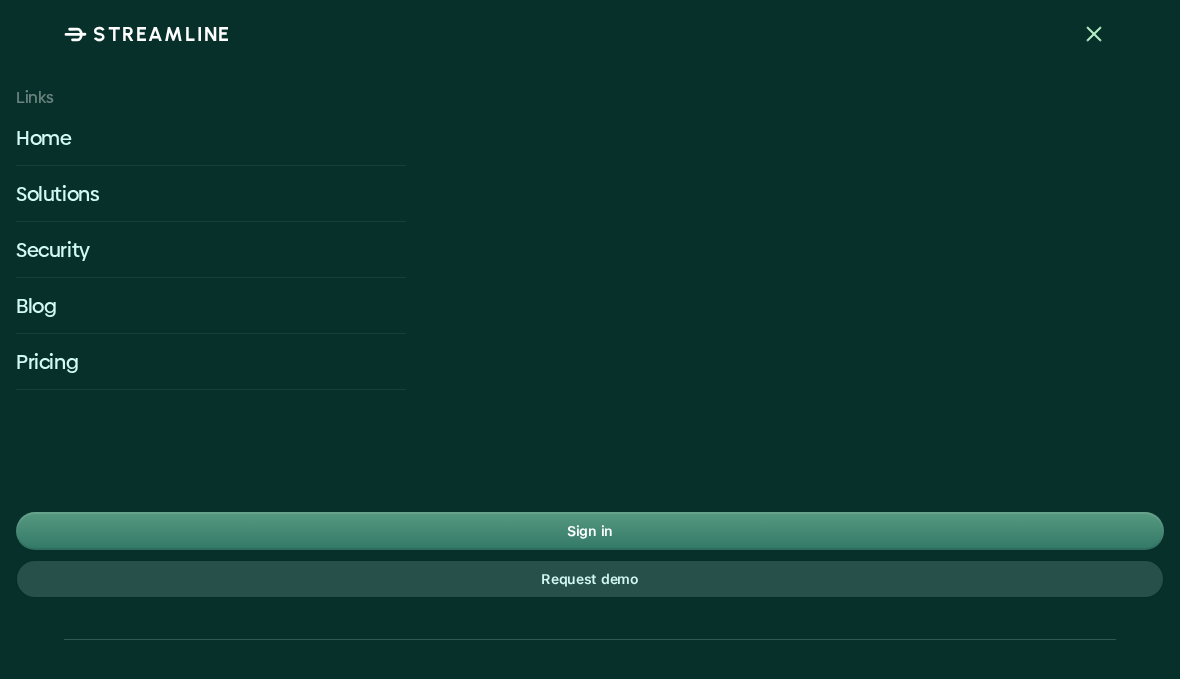 click at bounding box center (1094, 34) 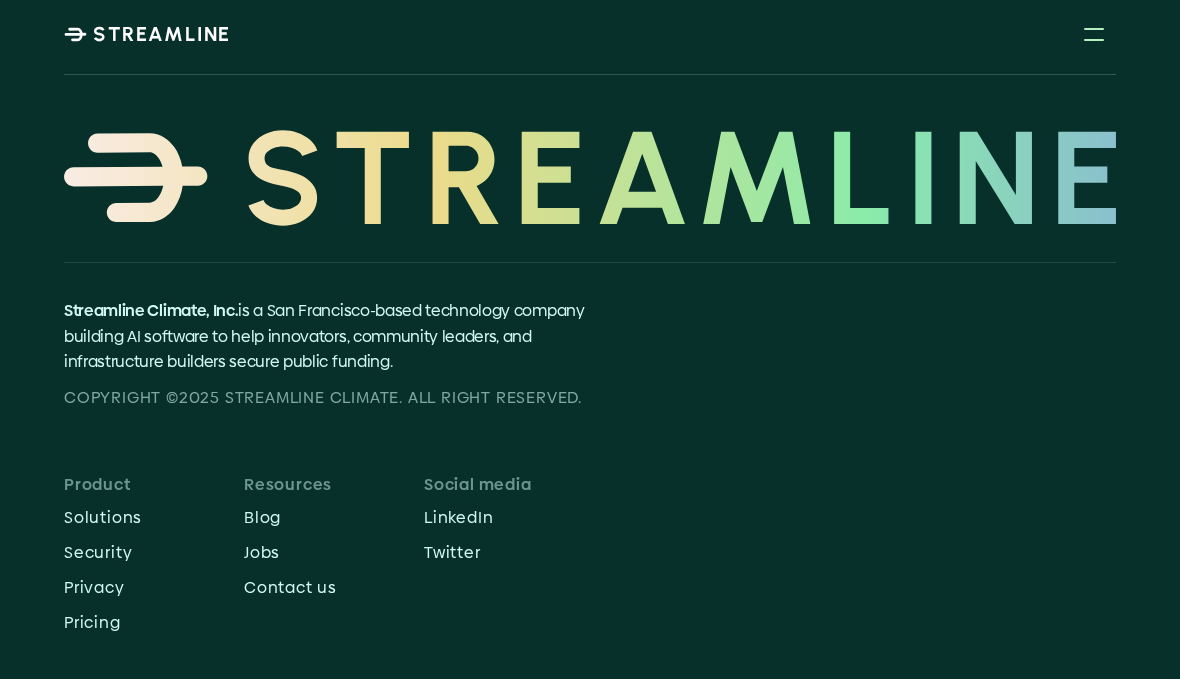 scroll, scrollTop: 10713, scrollLeft: 0, axis: vertical 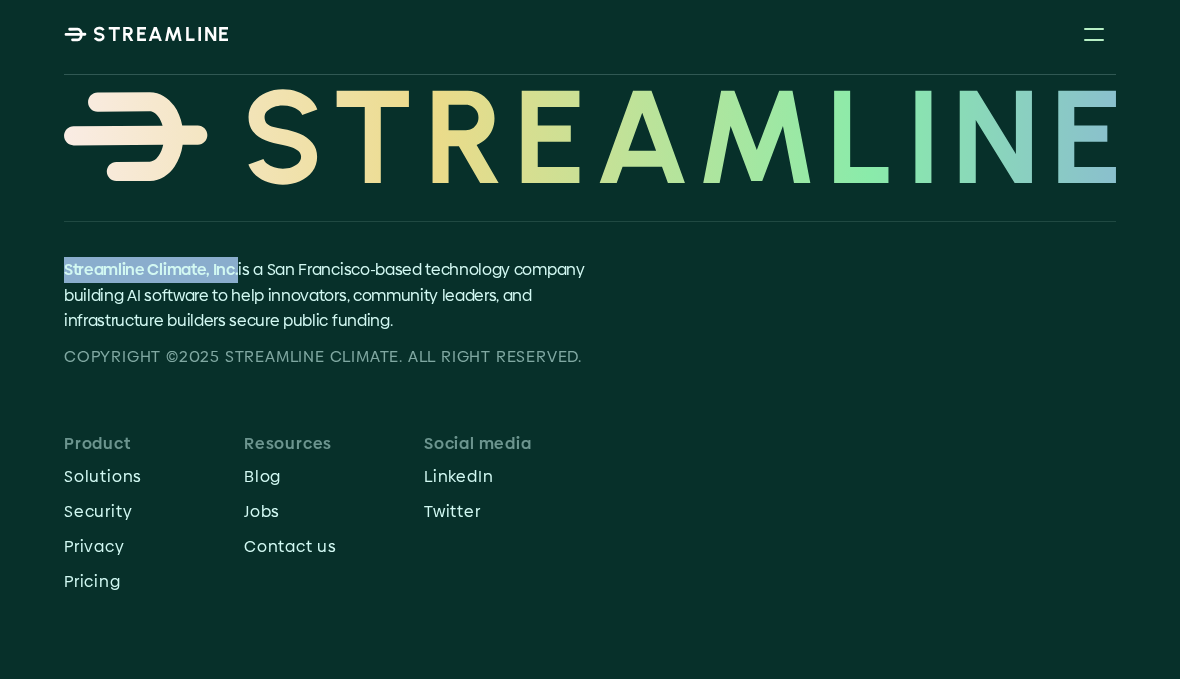 drag, startPoint x: 237, startPoint y: 191, endPoint x: 56, endPoint y: 191, distance: 181 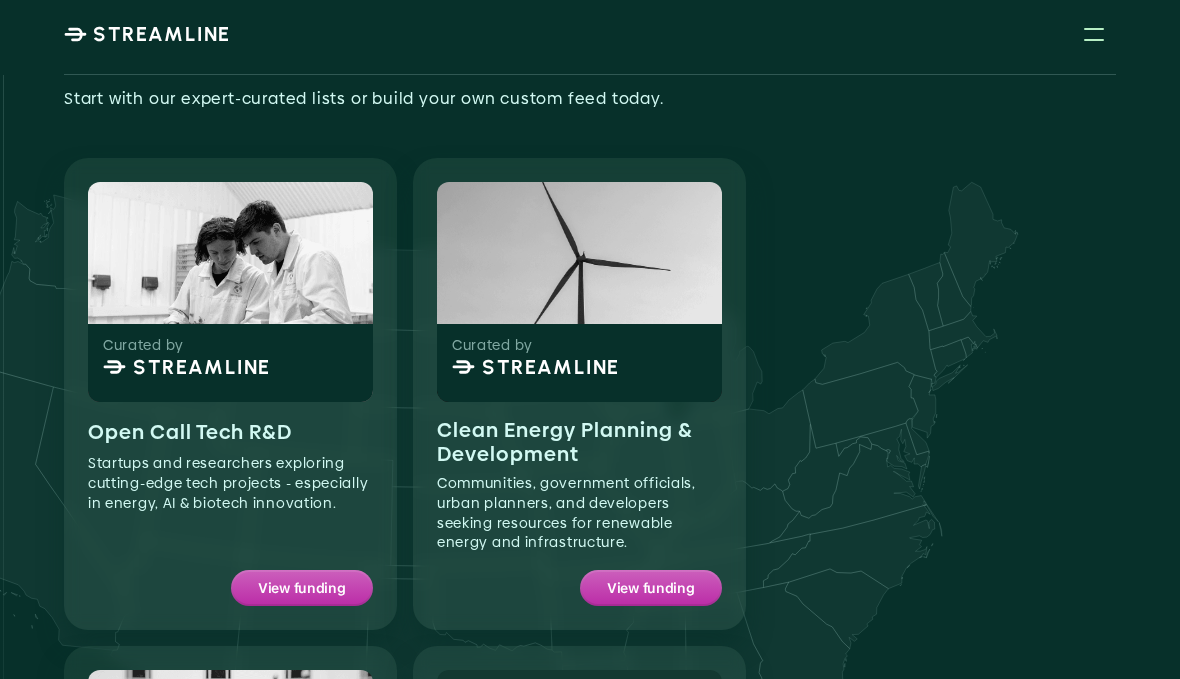 scroll, scrollTop: 1565, scrollLeft: 0, axis: vertical 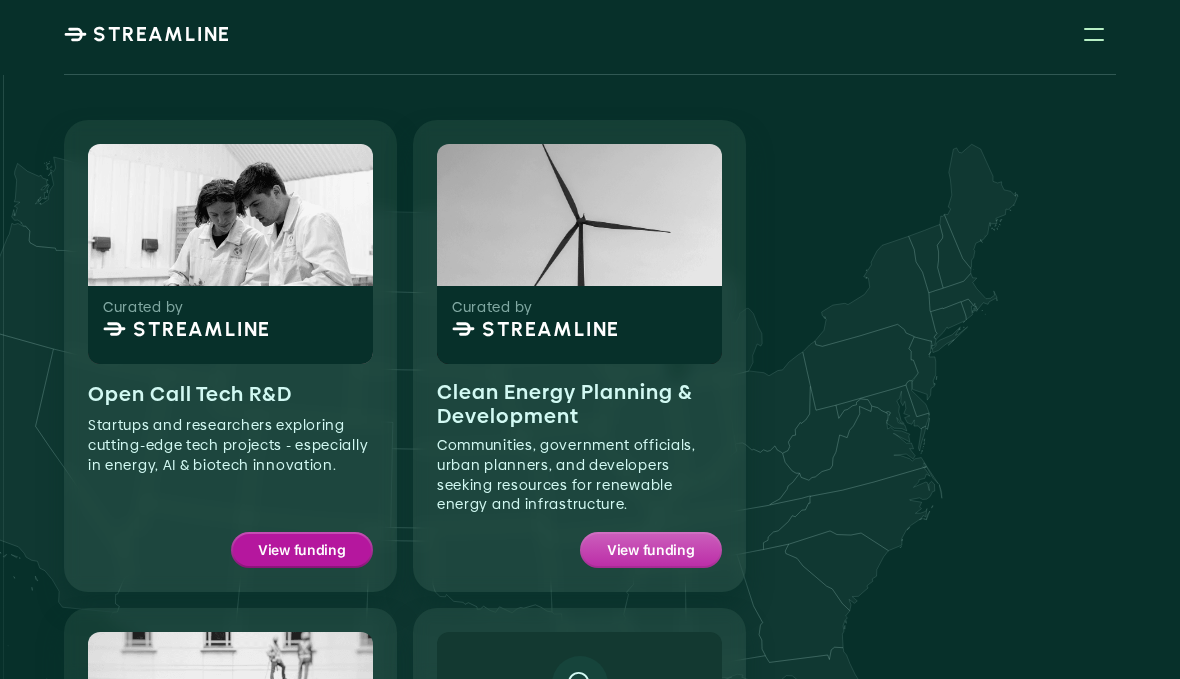 click on "View funding" at bounding box center [302, 550] 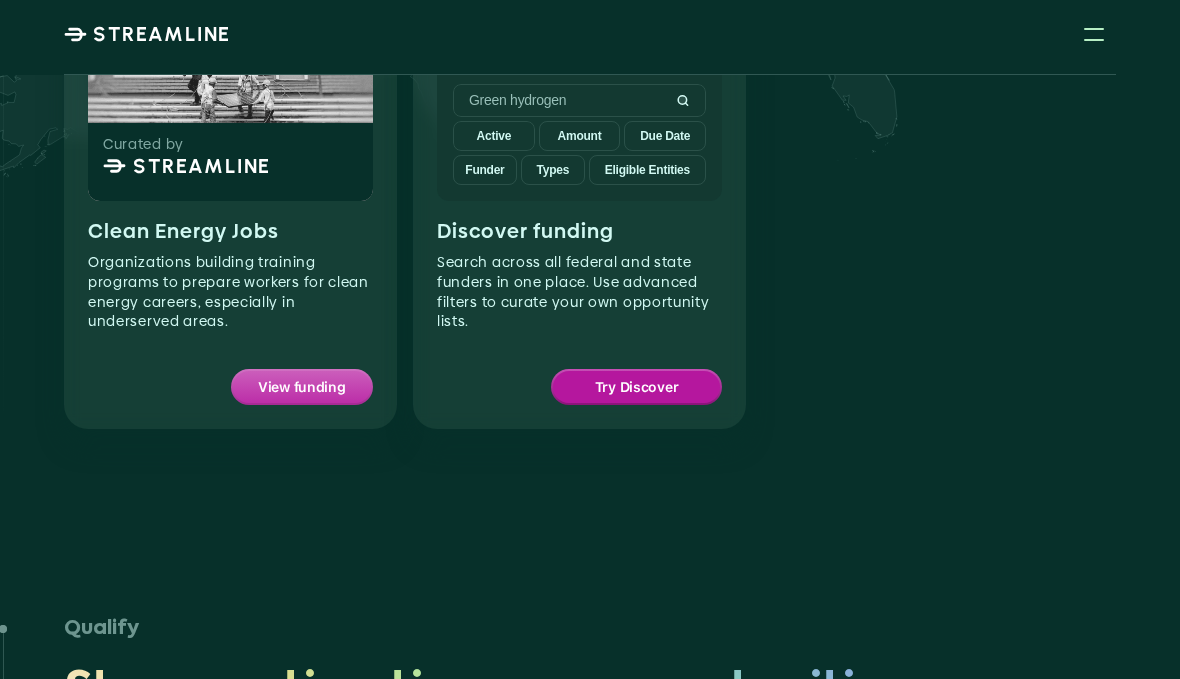 scroll, scrollTop: 2214, scrollLeft: 0, axis: vertical 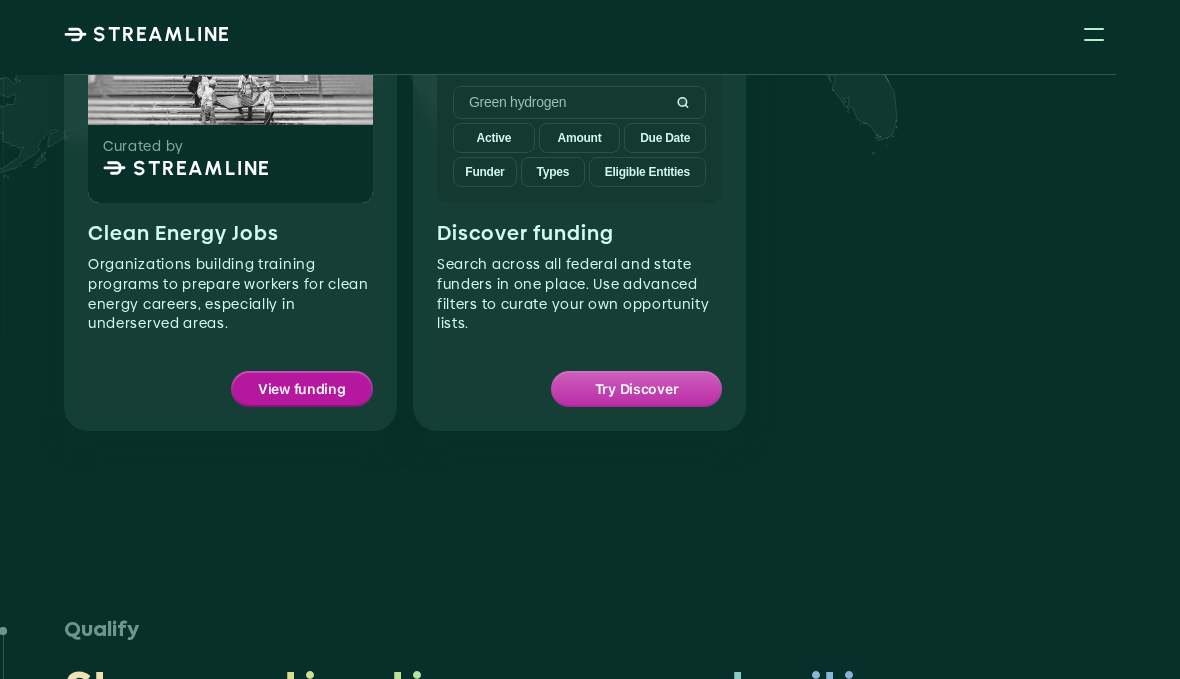 click on "View funding" at bounding box center [302, 389] 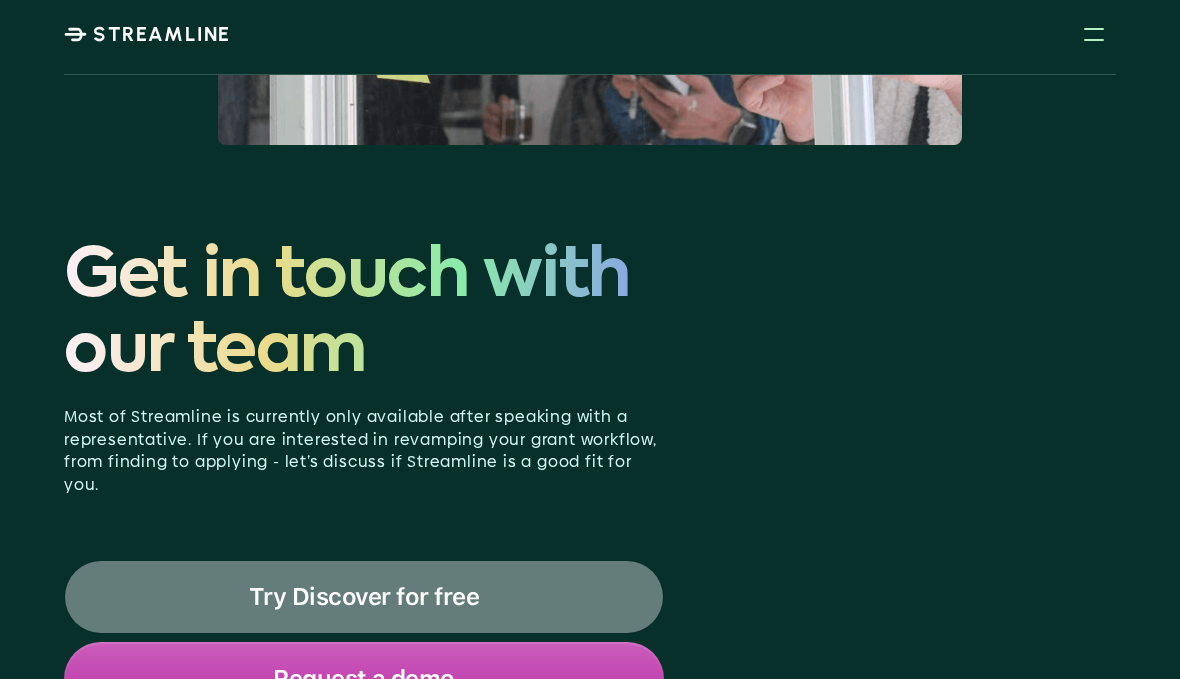 scroll, scrollTop: 9882, scrollLeft: 0, axis: vertical 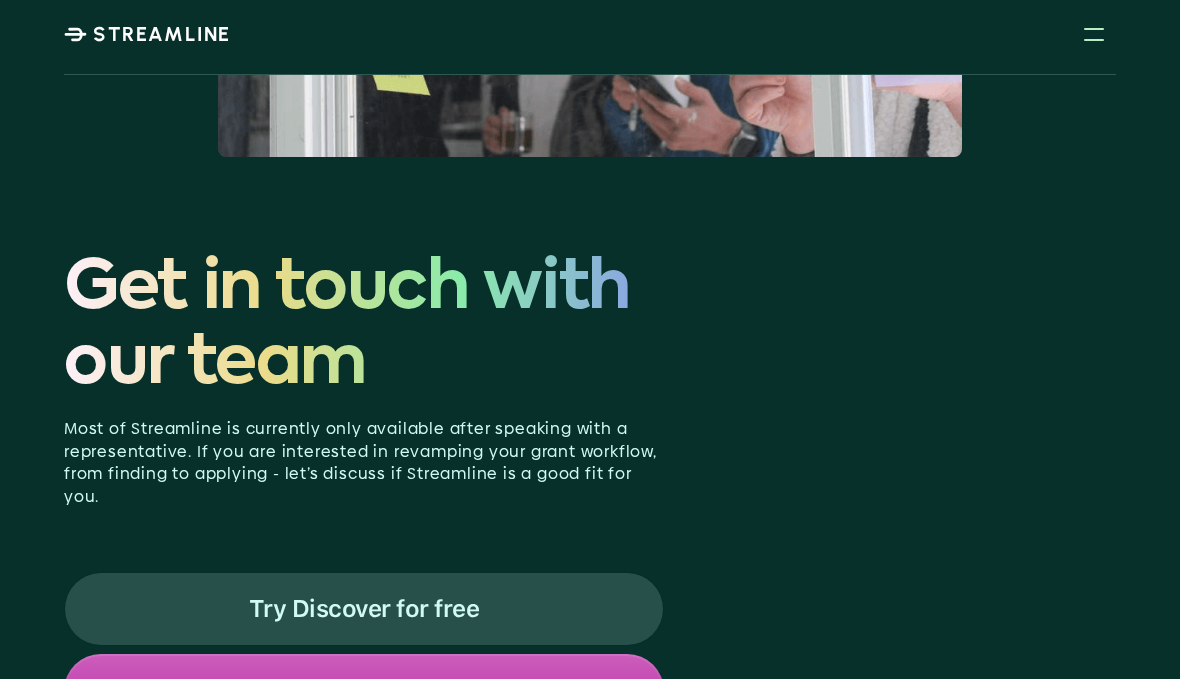 click on "Most of Streamline is currently only available after speaking with a representative. If you are interested in revamping your grant workflow, from finding to applying - let’s discuss if Streamline is a good fit for you." at bounding box center (364, 463) 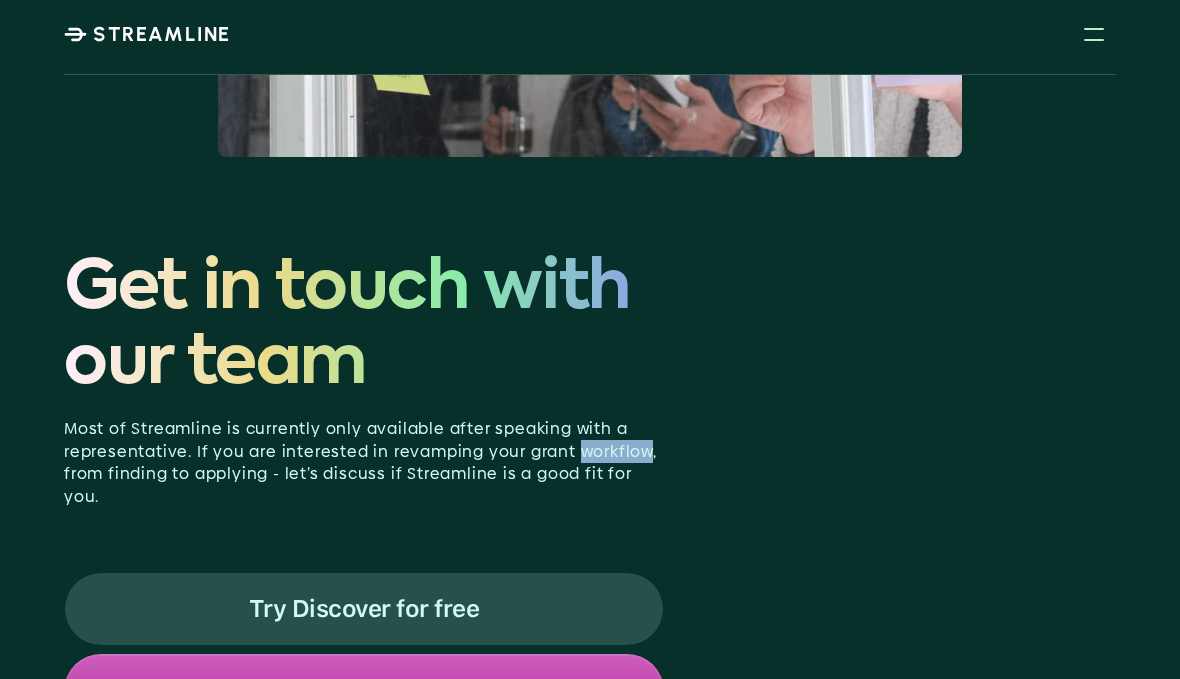 click on "Most of Streamline is currently only available after speaking with a representative. If you are interested in revamping your grant workflow, from finding to applying - let’s discuss if Streamline is a good fit for you." at bounding box center [364, 463] 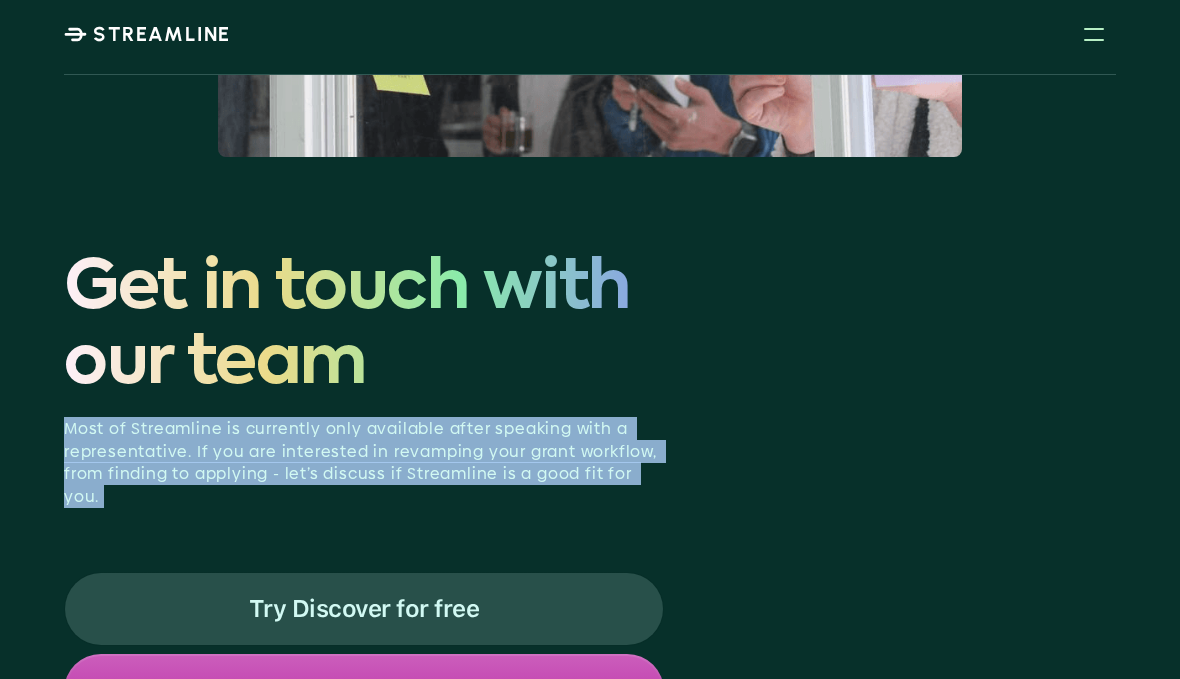click on "Most of Streamline is currently only available after speaking with a representative. If you are interested in revamping your grant workflow, from finding to applying - let’s discuss if Streamline is a good fit for you." at bounding box center [364, 463] 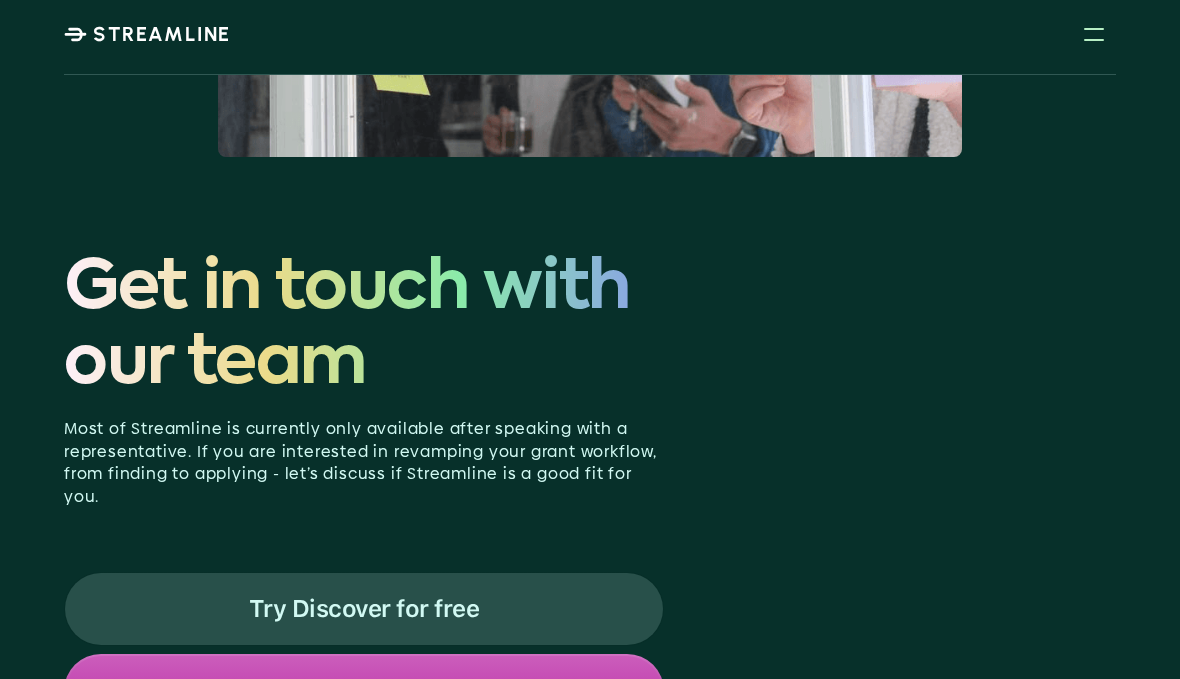 click on "Most of Streamline is currently only available after speaking with a representative. If you are interested in revamping your grant workflow, from finding to applying - let’s discuss if Streamline is a good fit for you." at bounding box center (364, 463) 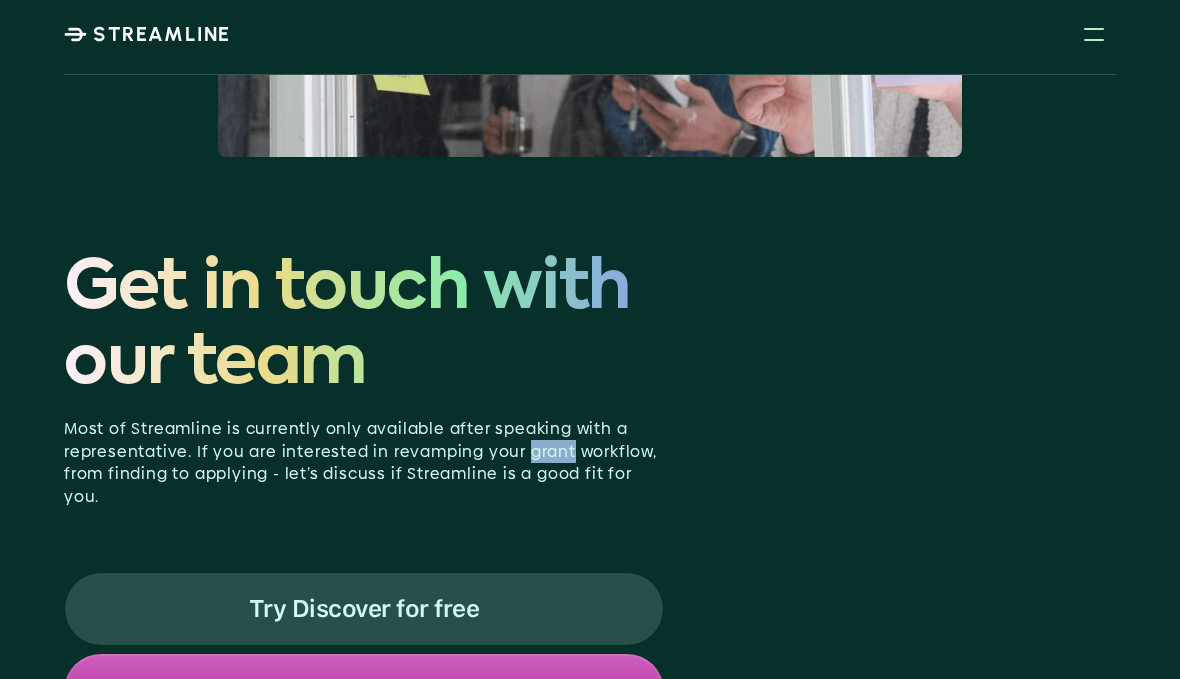 click on "Most of Streamline is currently only available after speaking with a representative. If you are interested in revamping your grant workflow, from finding to applying - let’s discuss if Streamline is a good fit for you." at bounding box center [364, 463] 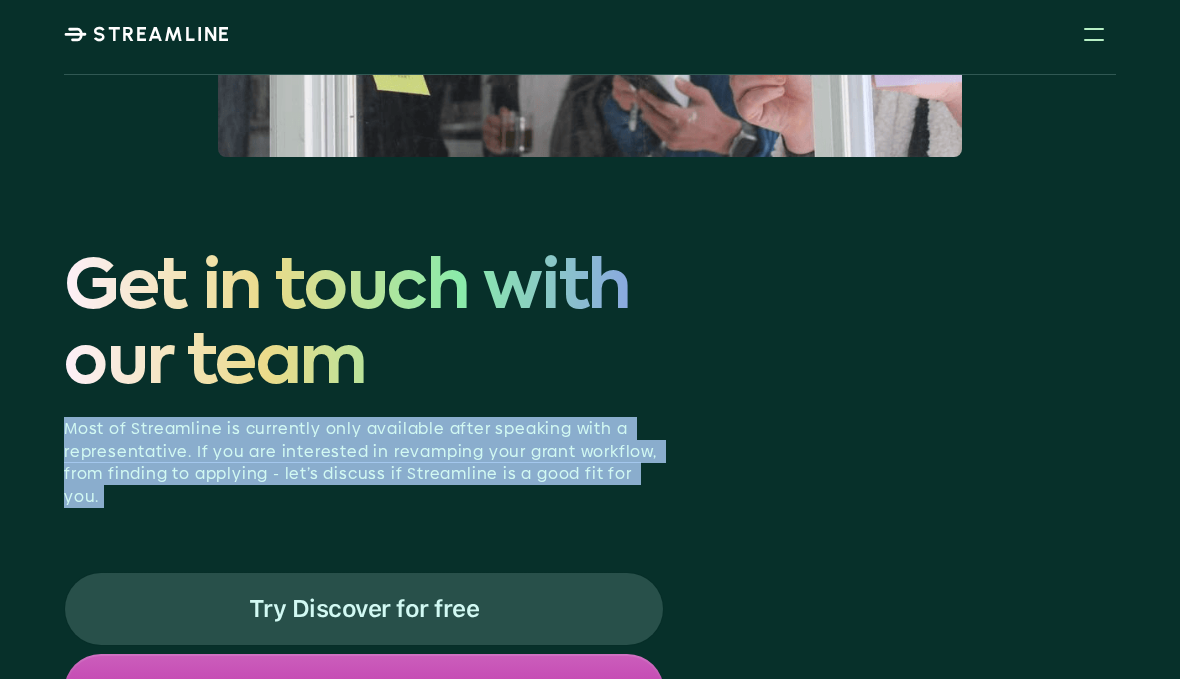 click on "Most of Streamline is currently only available after speaking with a representative. If you are interested in revamping your grant workflow, from finding to applying - let’s discuss if Streamline is a good fit for you." at bounding box center (364, 463) 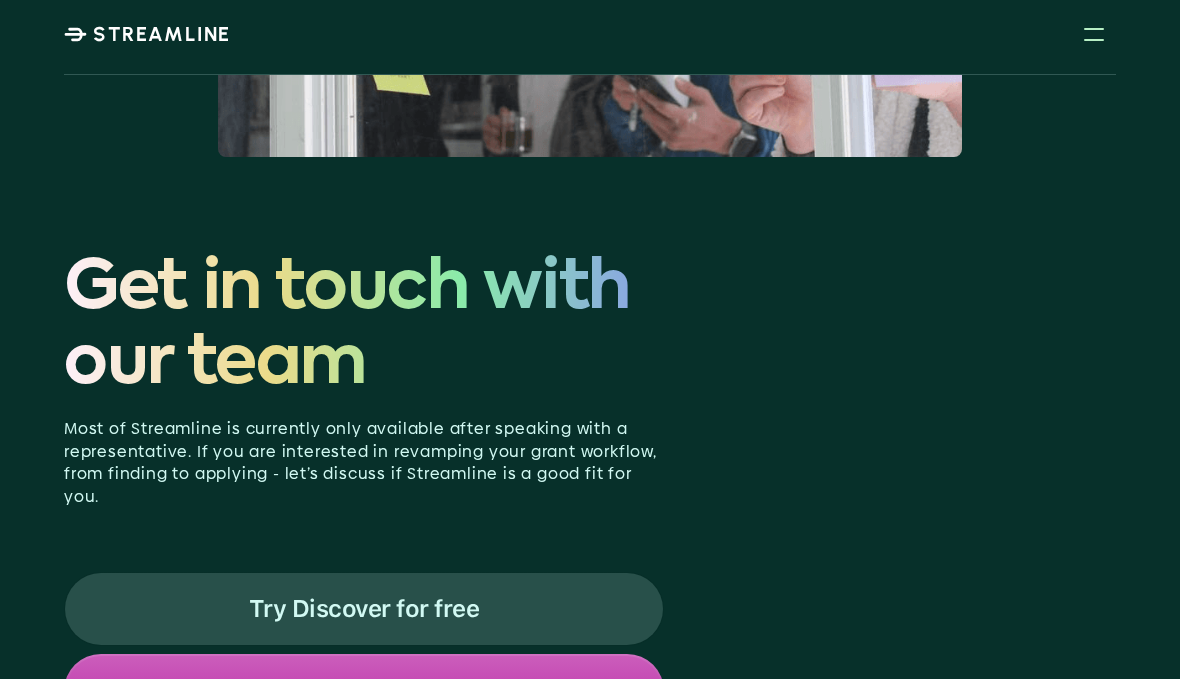 click on "Most of Streamline is currently only available after speaking with a representative. If you are interested in revamping your grant workflow, from finding to applying - let’s discuss if Streamline is a good fit for you." at bounding box center (364, 463) 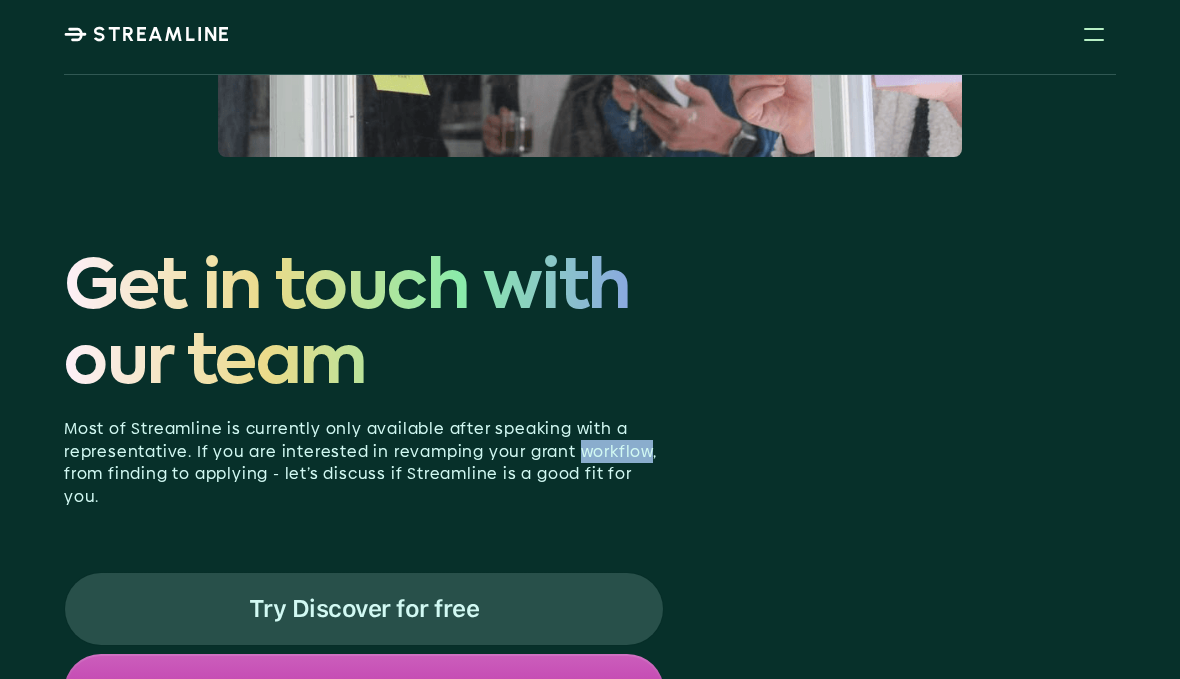 click on "Most of Streamline is currently only available after speaking with a representative. If you are interested in revamping your grant workflow, from finding to applying - let’s discuss if Streamline is a good fit for you." at bounding box center (364, 463) 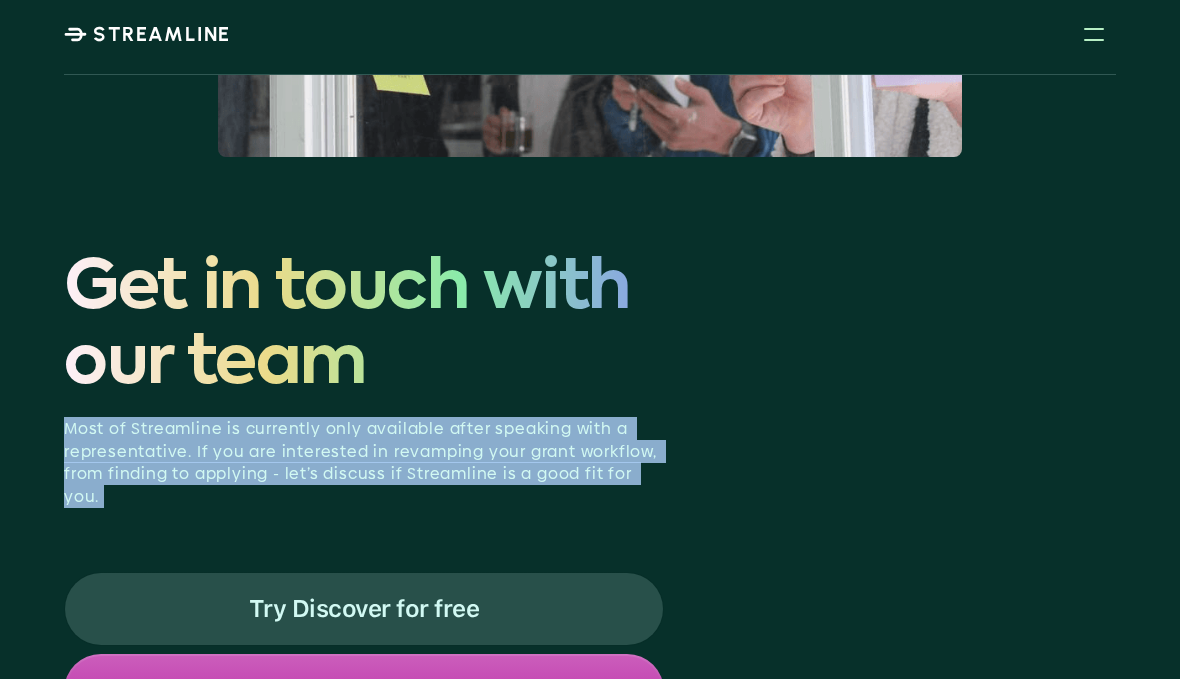 click on "Most of Streamline is currently only available after speaking with a representative. If you are interested in revamping your grant workflow, from finding to applying - let’s discuss if Streamline is a good fit for you." at bounding box center (364, 463) 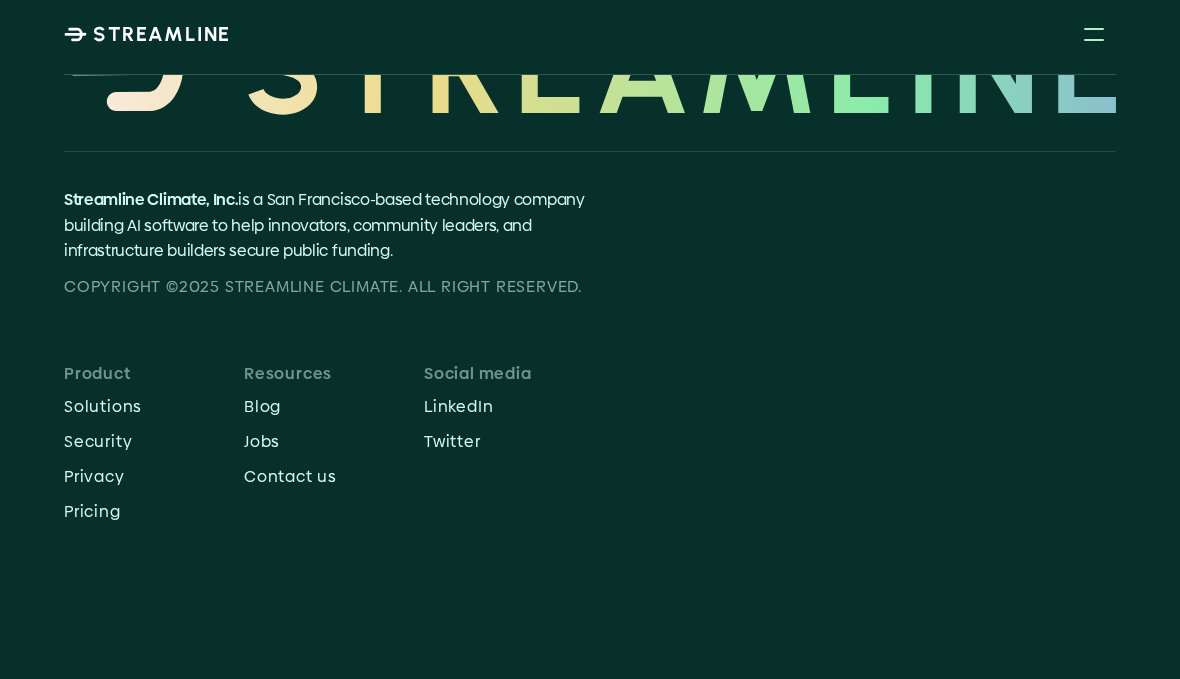 scroll, scrollTop: 10782, scrollLeft: 0, axis: vertical 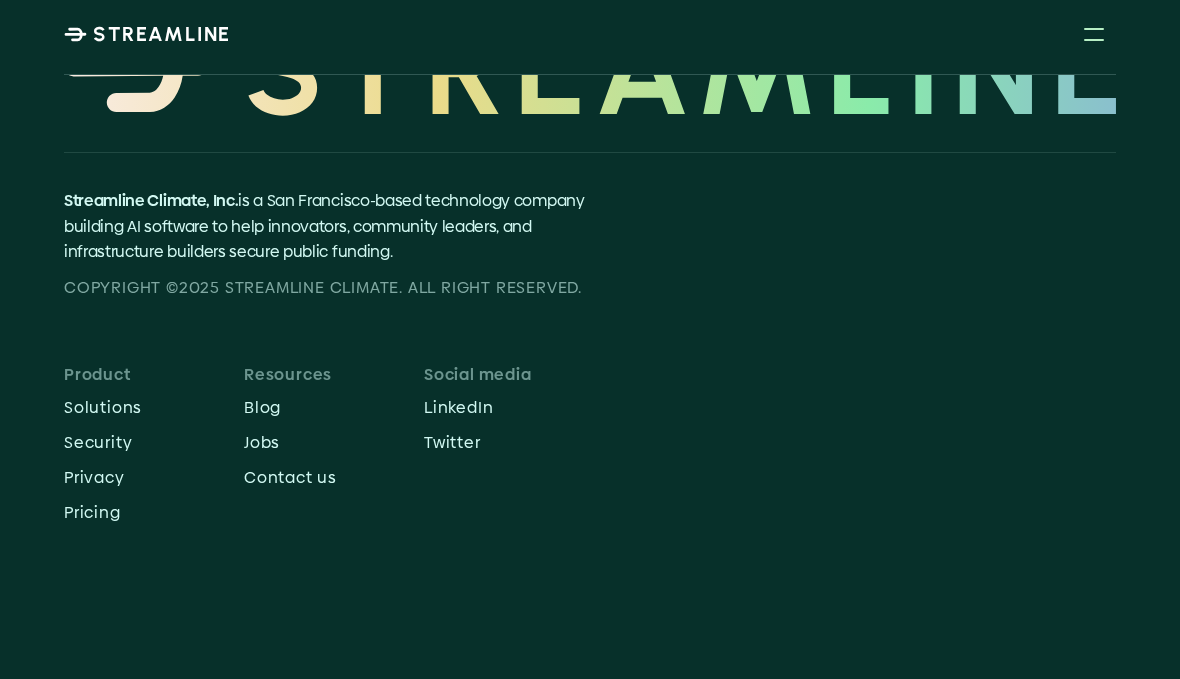 click at bounding box center [1094, 40] 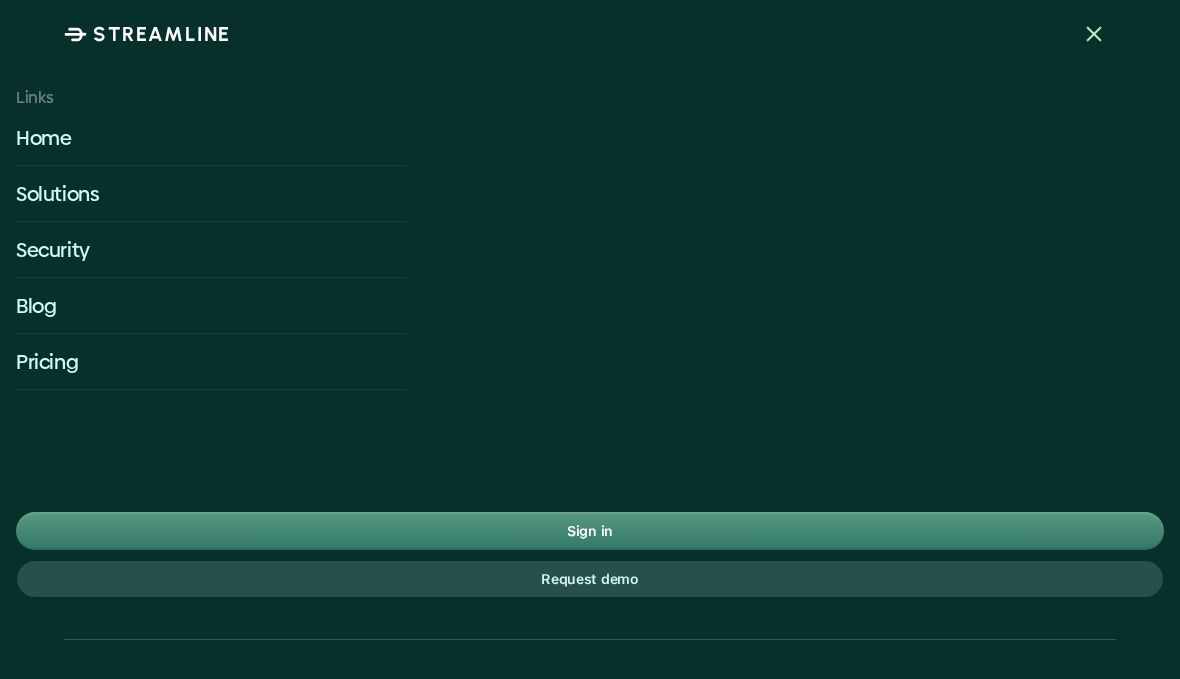 click on "Security" at bounding box center (211, 250) 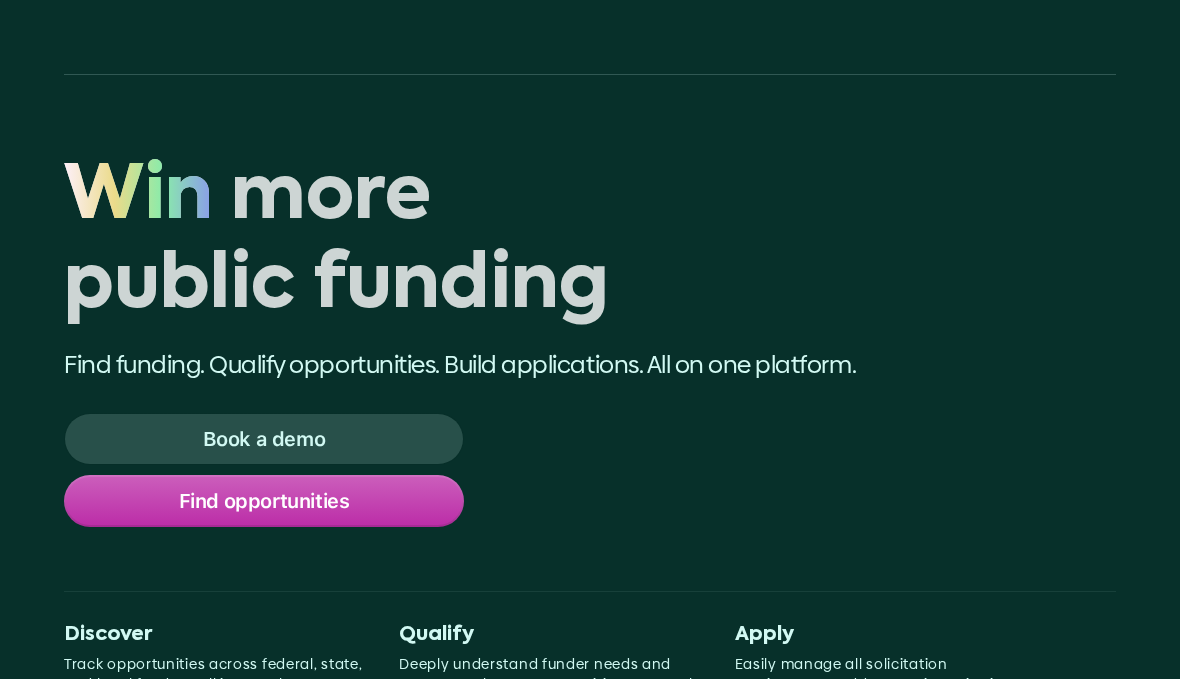 scroll, scrollTop: 10782, scrollLeft: 0, axis: vertical 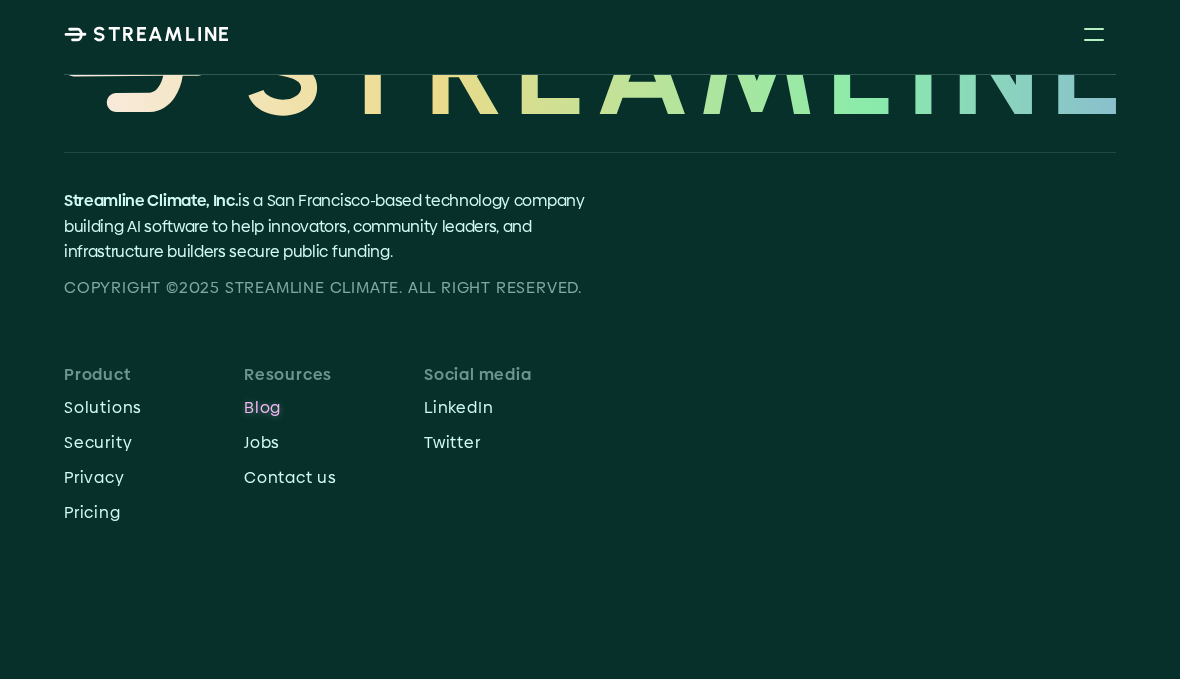 click on "Blog" at bounding box center [334, 407] 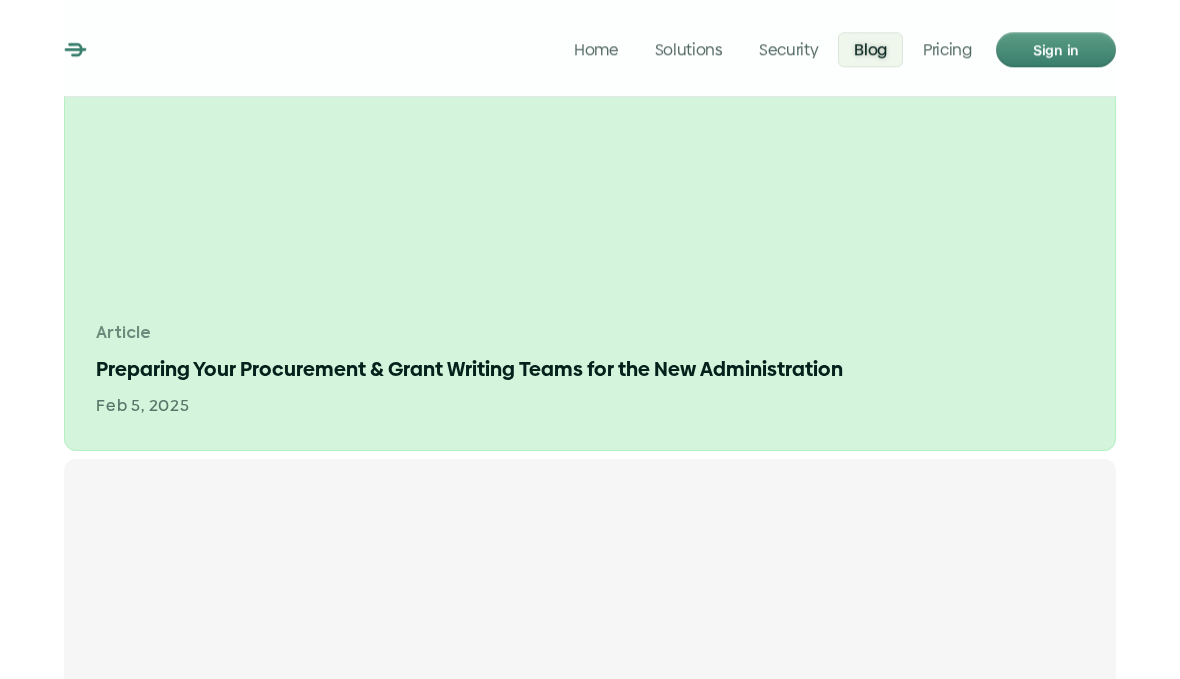 scroll, scrollTop: 690, scrollLeft: 0, axis: vertical 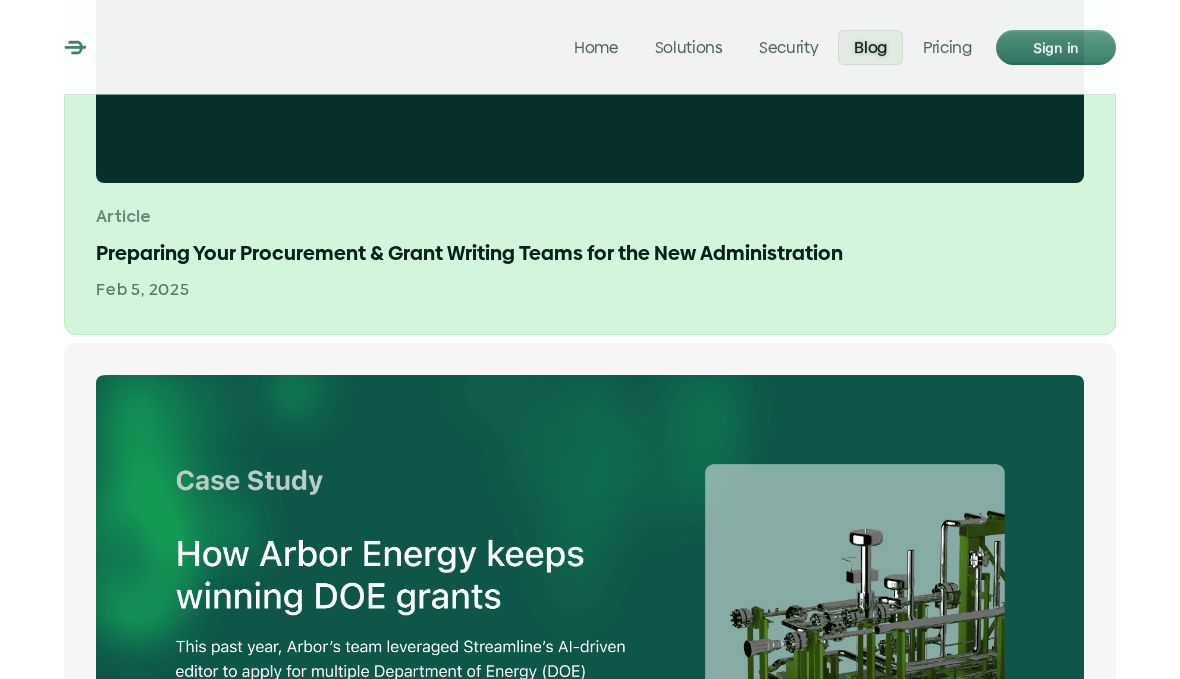 click on "Article Preparing Your Procurement & Grant Writing Teams for the New Administration Feb 5, 2025" at bounding box center [590, -19] 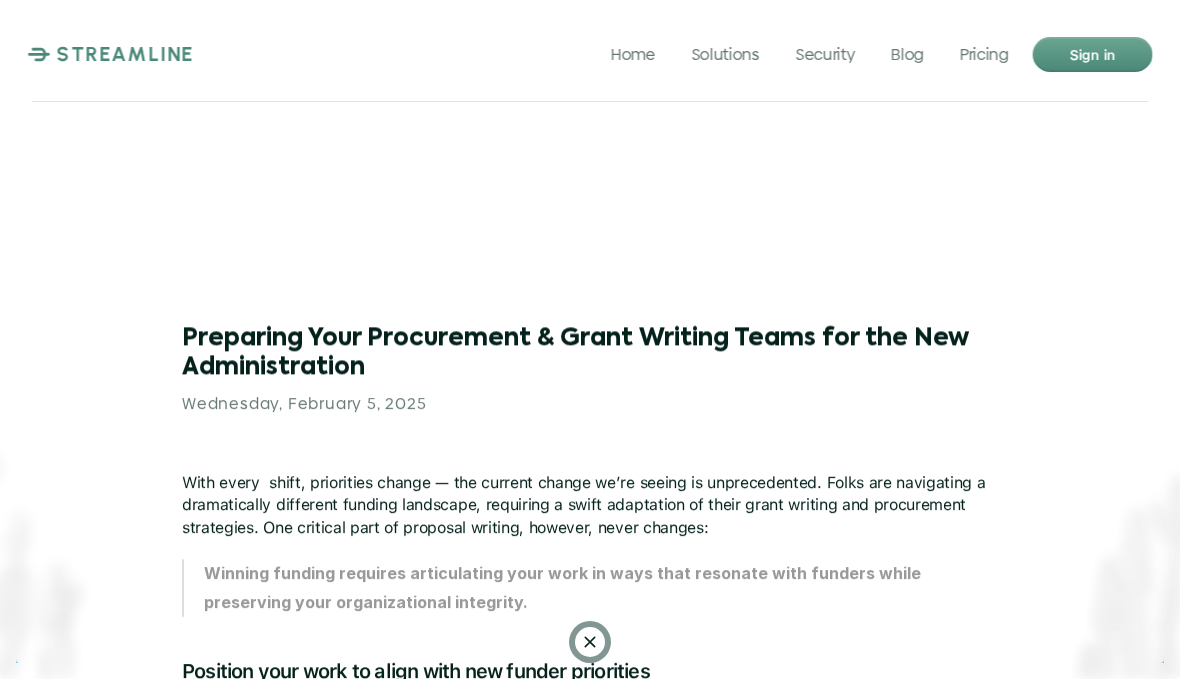 scroll, scrollTop: 459, scrollLeft: 0, axis: vertical 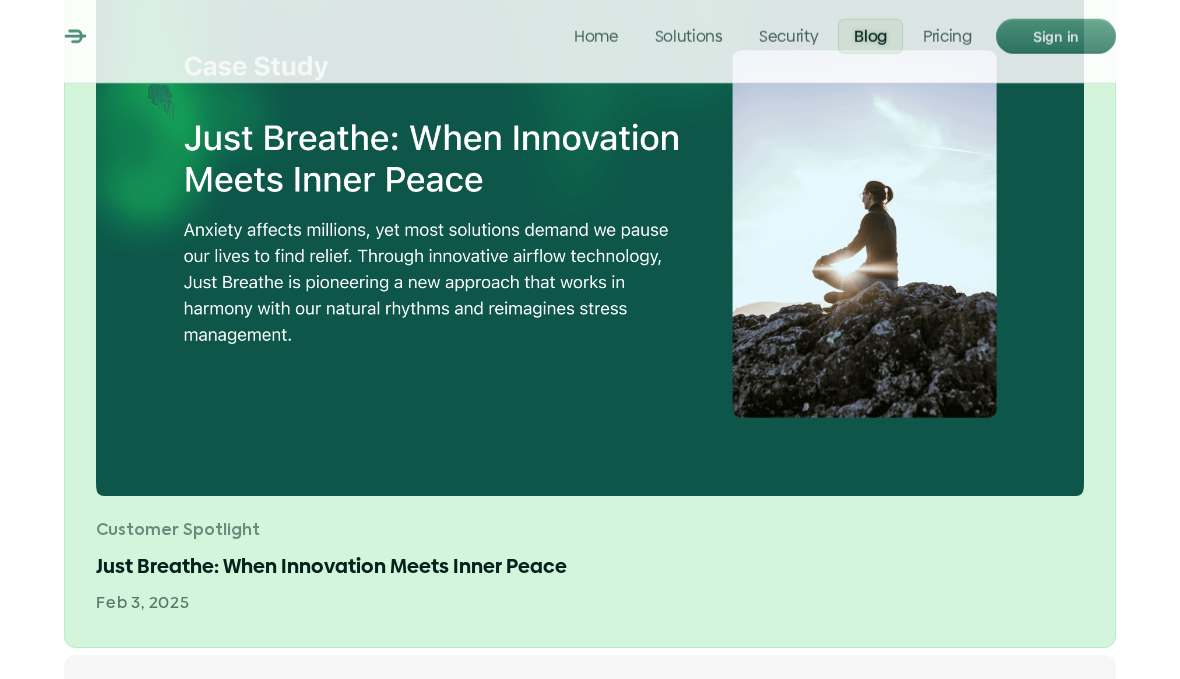 click at bounding box center [590, 234] 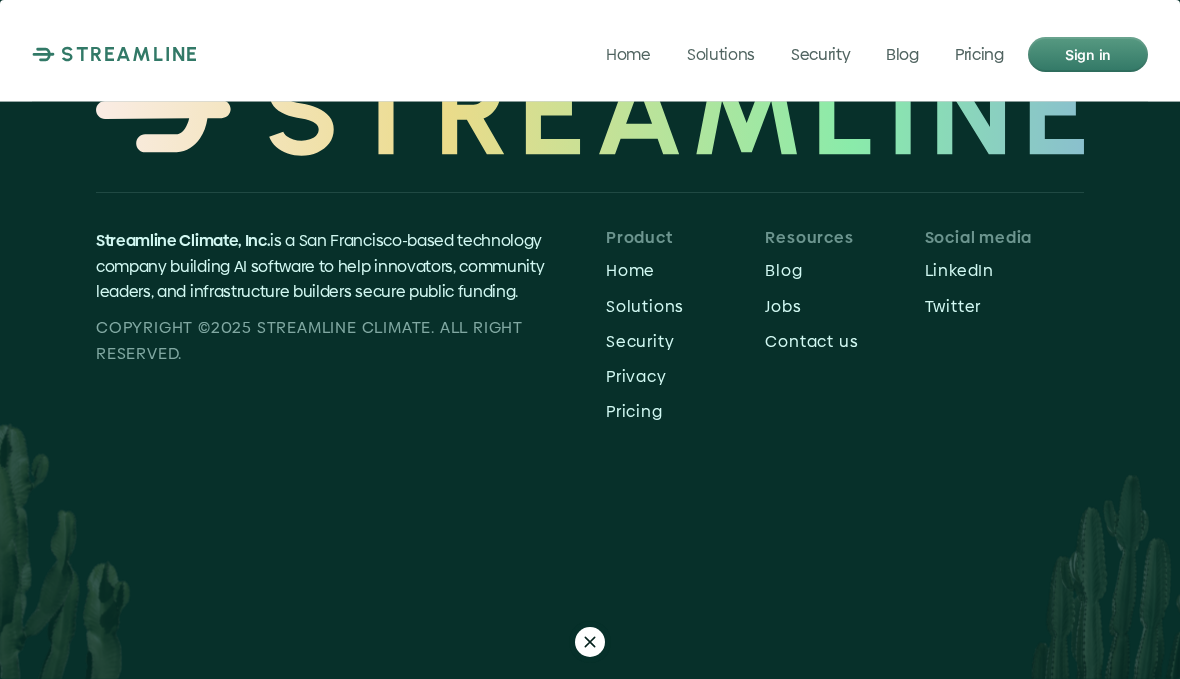 scroll, scrollTop: 3786, scrollLeft: 0, axis: vertical 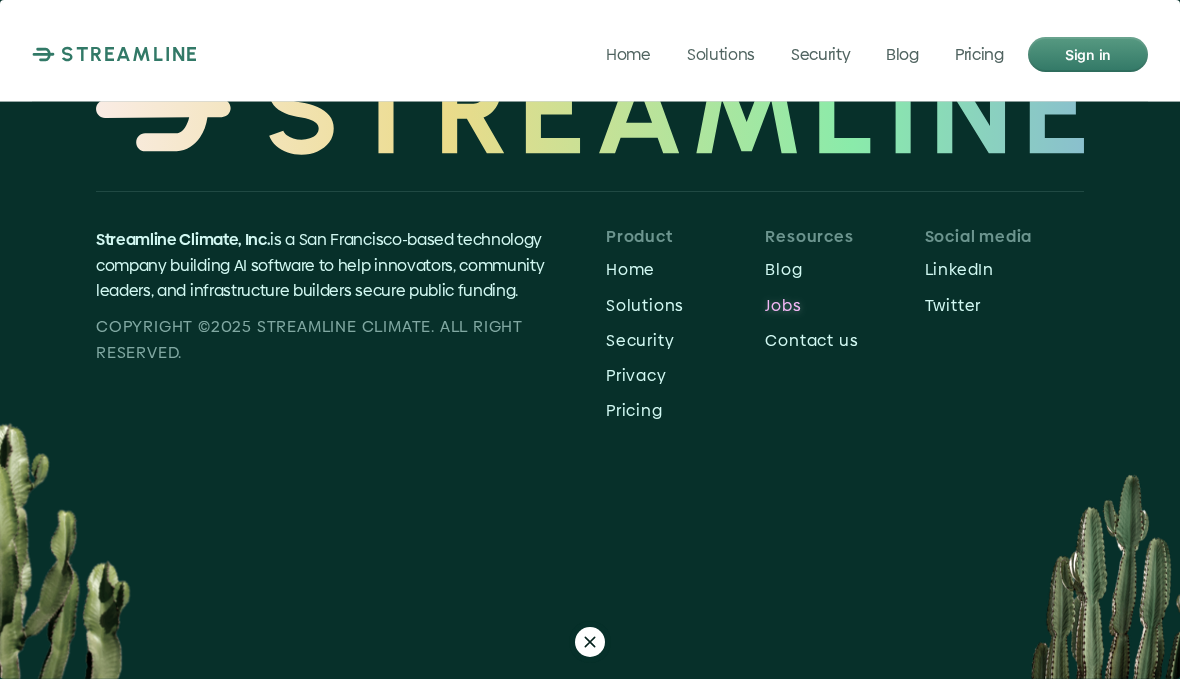 click on "Jobs" at bounding box center (844, 305) 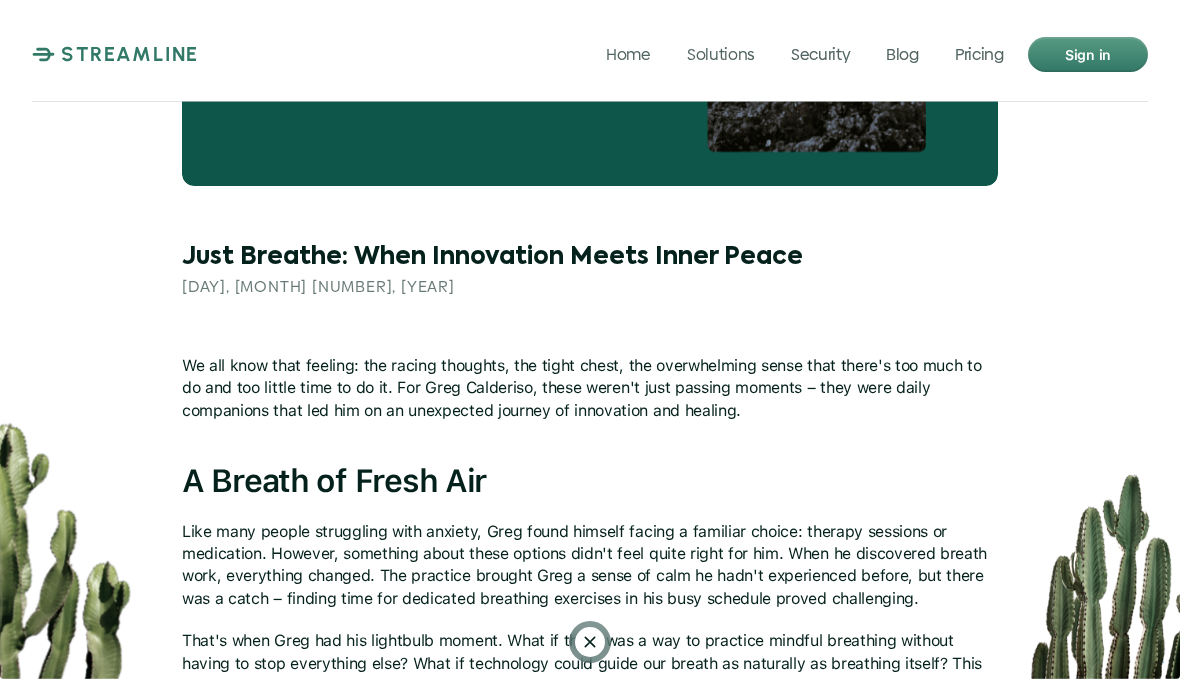 scroll, scrollTop: 0, scrollLeft: 0, axis: both 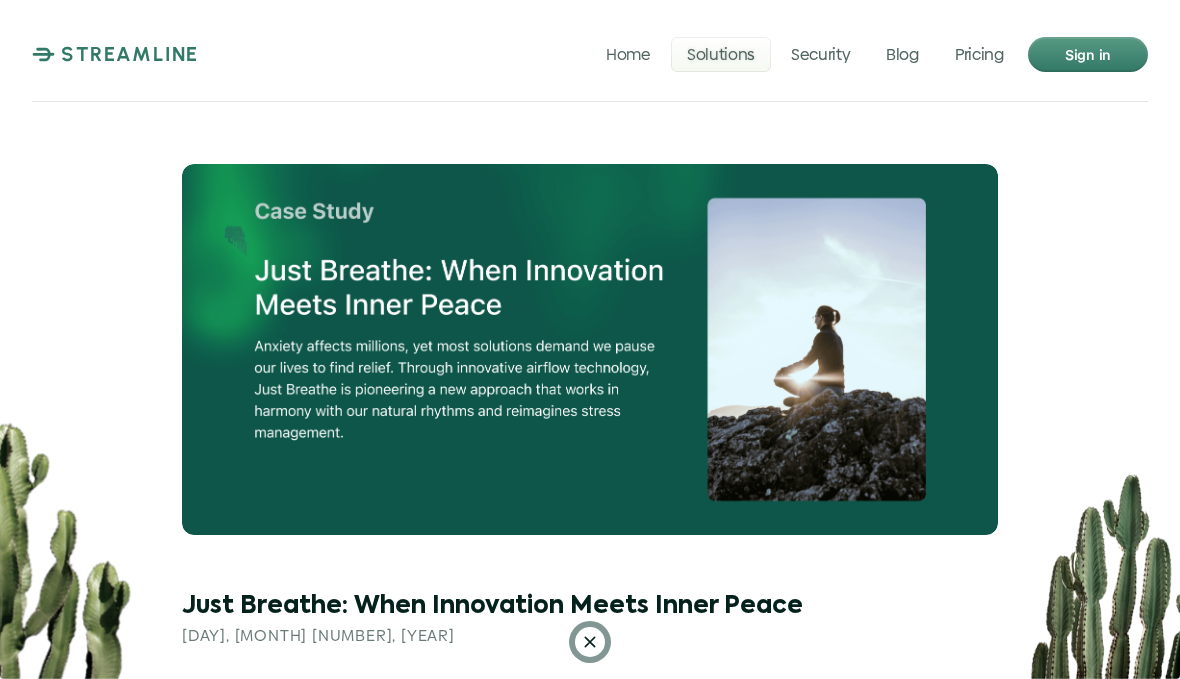click on "Solutions" at bounding box center [721, 53] 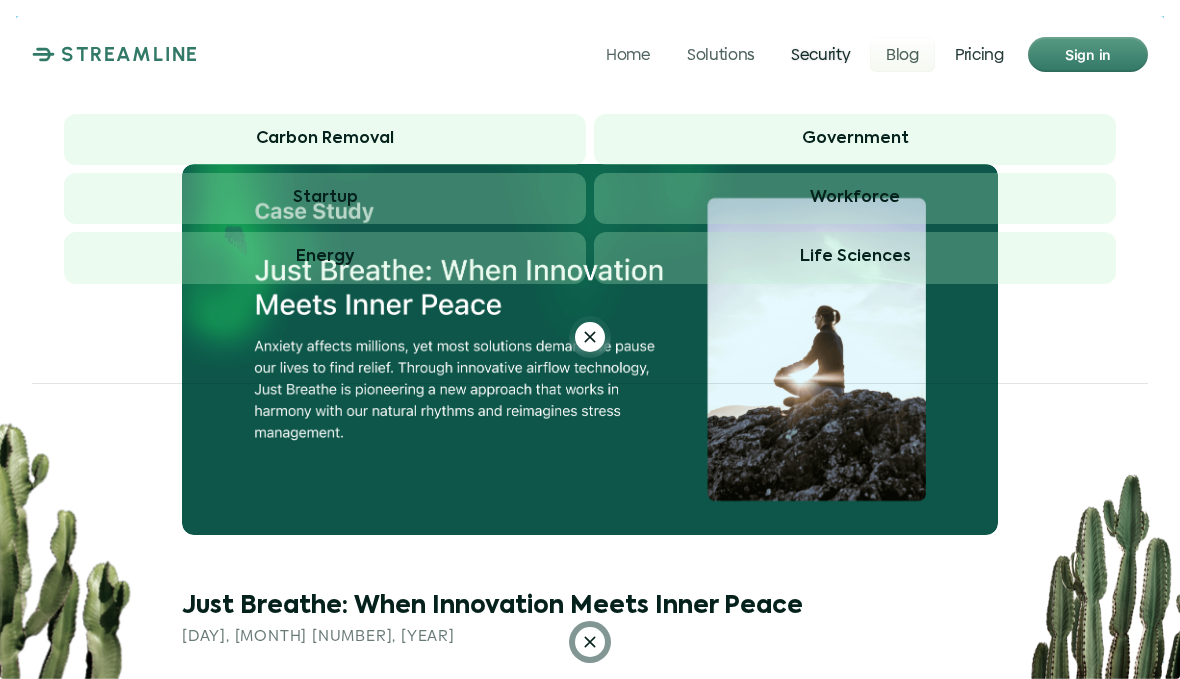 click on "Blog" at bounding box center [903, 53] 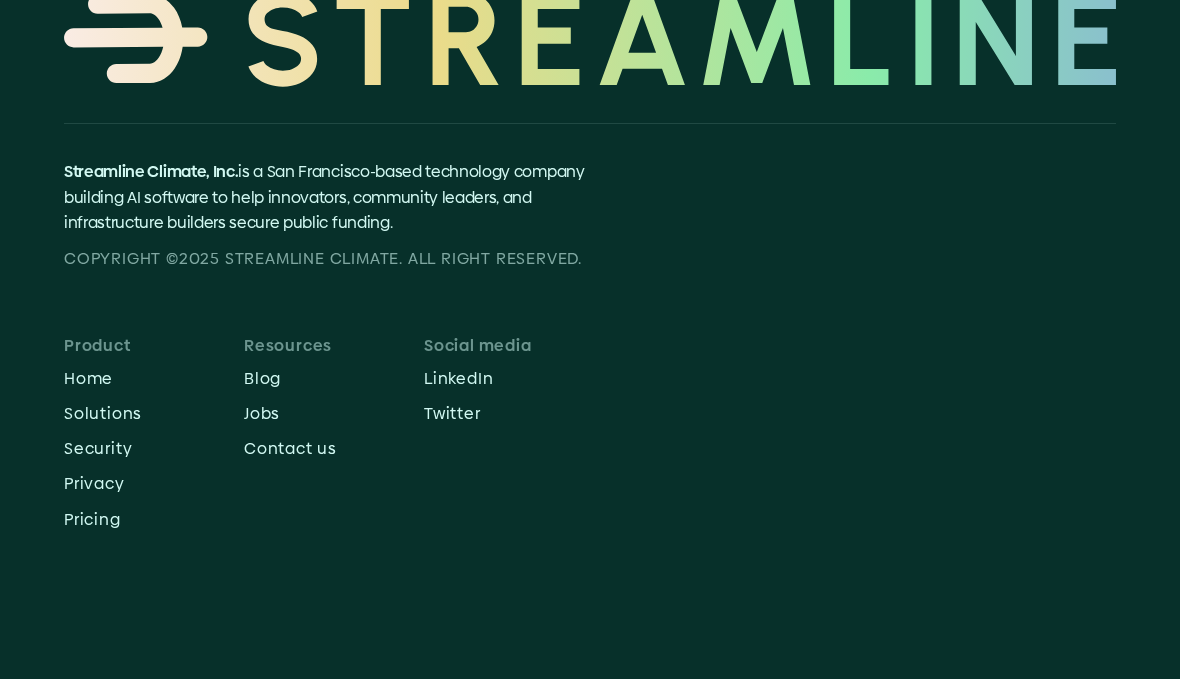 scroll, scrollTop: 13864, scrollLeft: 0, axis: vertical 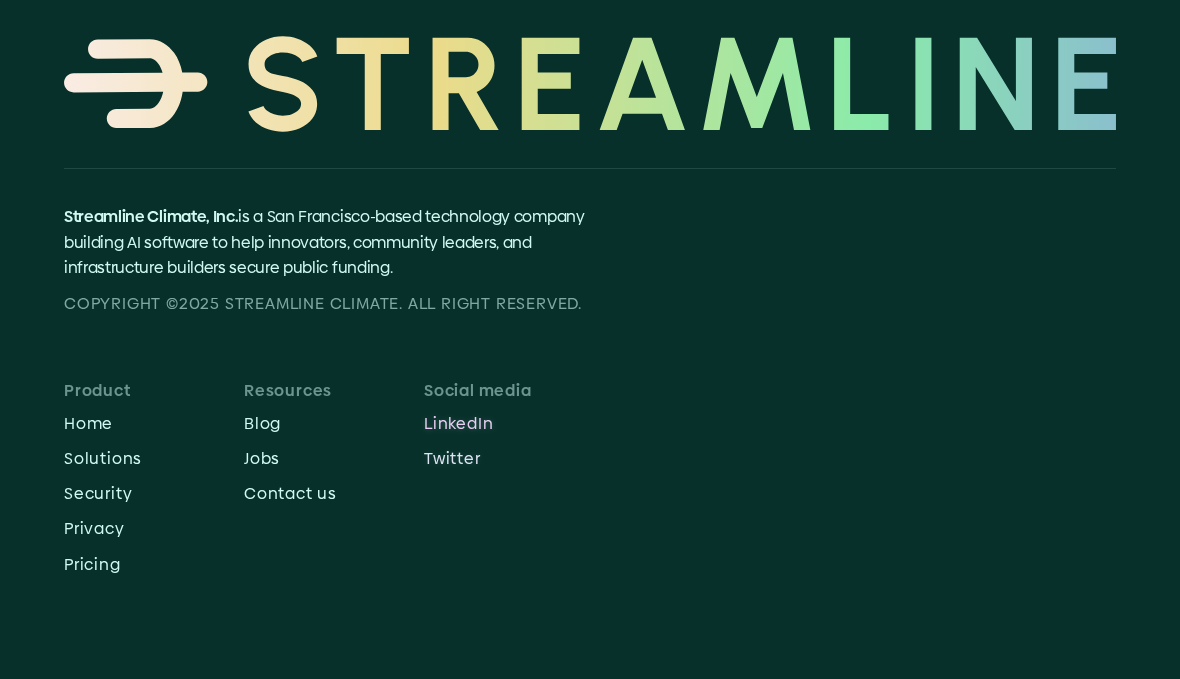 click on "Twitter" at bounding box center (514, 458) 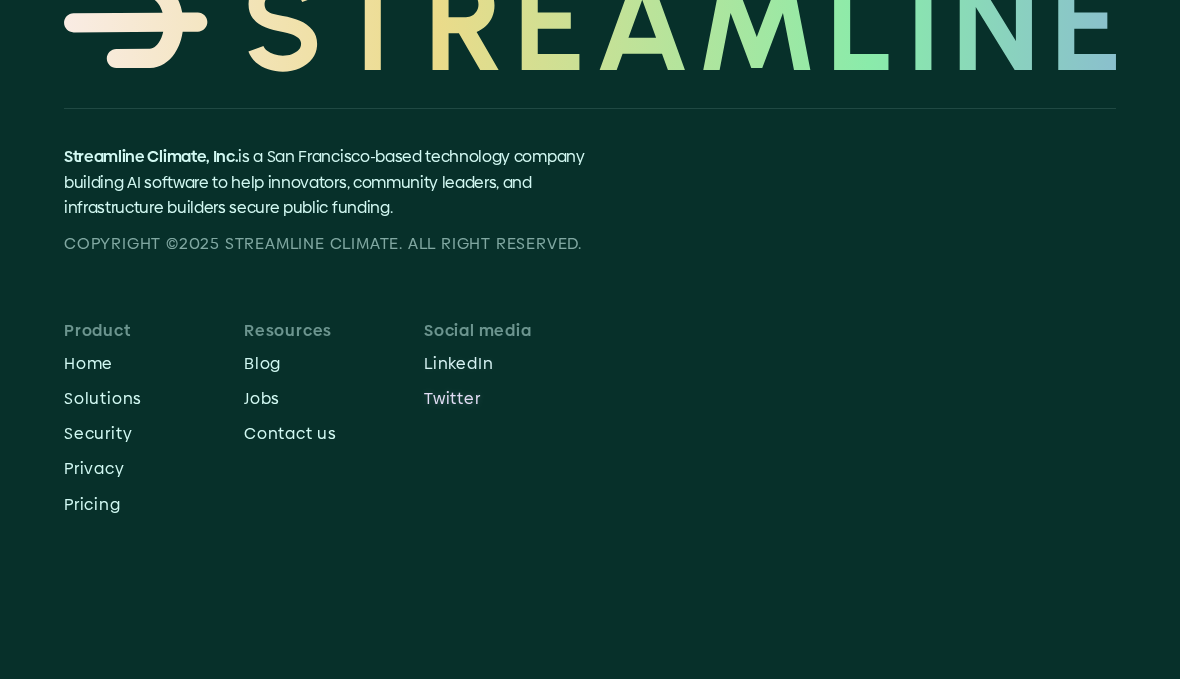 scroll, scrollTop: 13933, scrollLeft: 0, axis: vertical 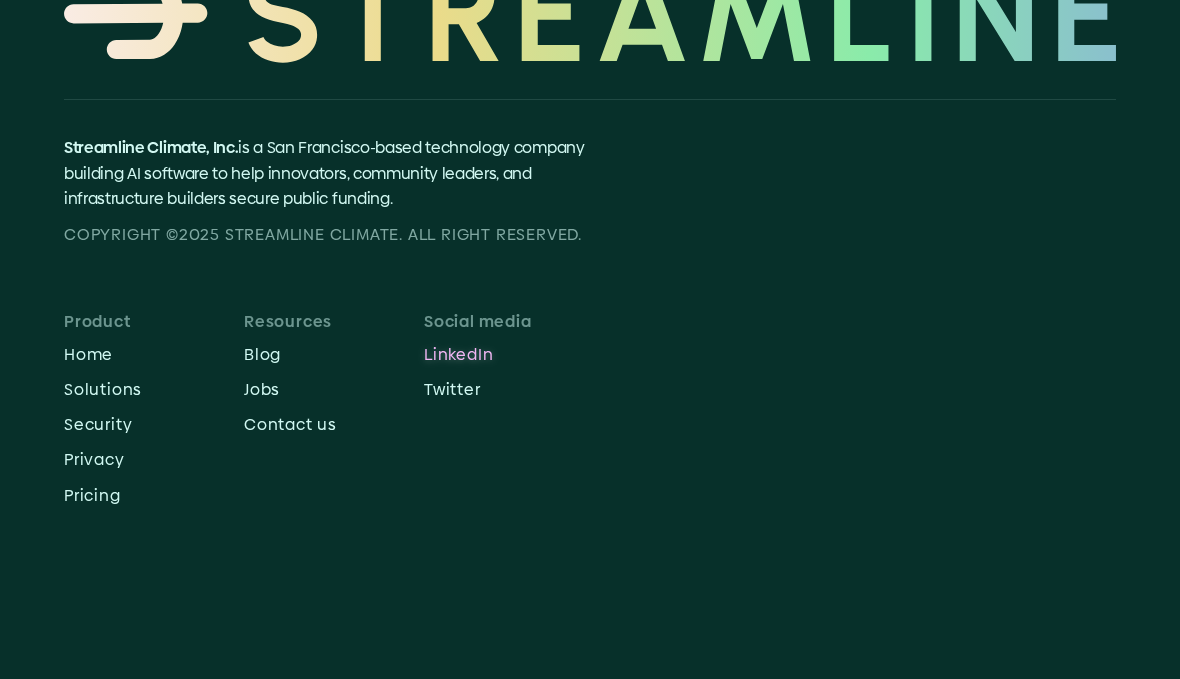 click on "LinkedIn" at bounding box center (514, 354) 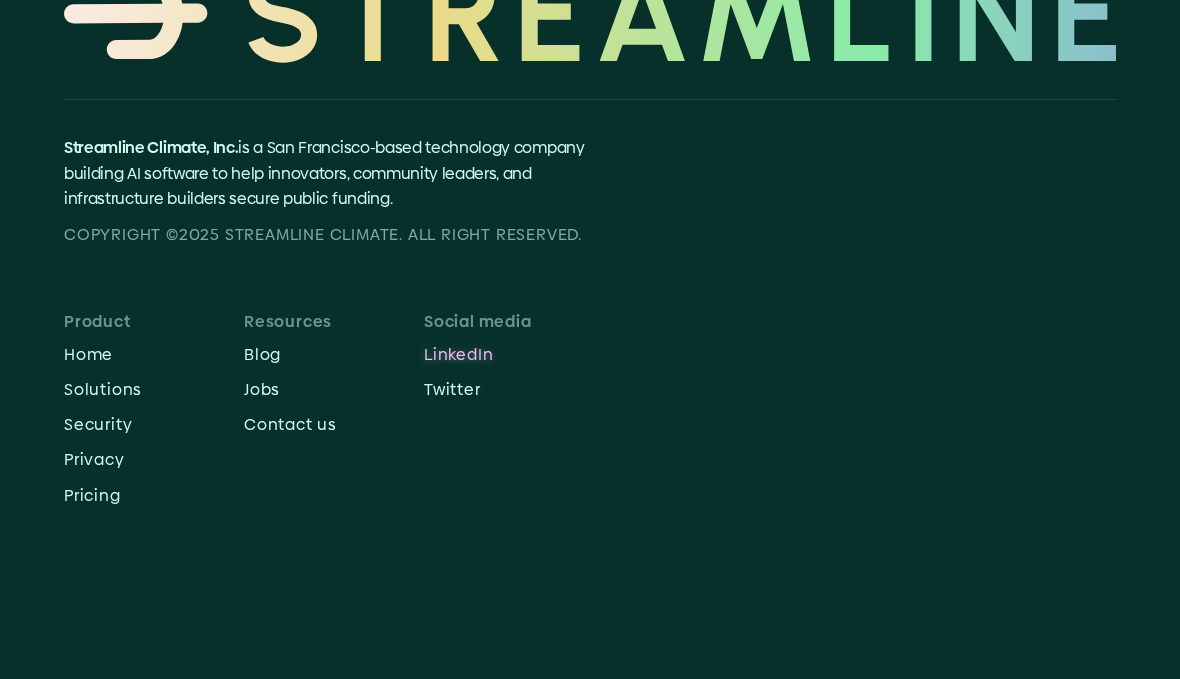 scroll, scrollTop: 13921, scrollLeft: 0, axis: vertical 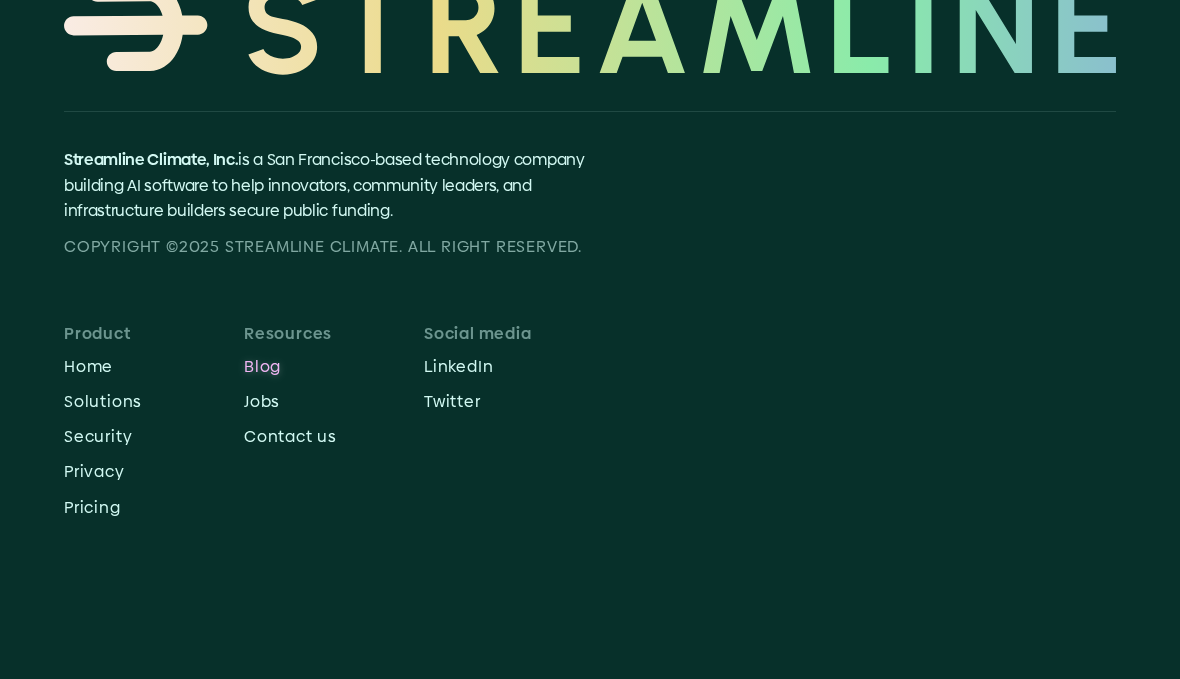 click on "Blog" at bounding box center (334, 366) 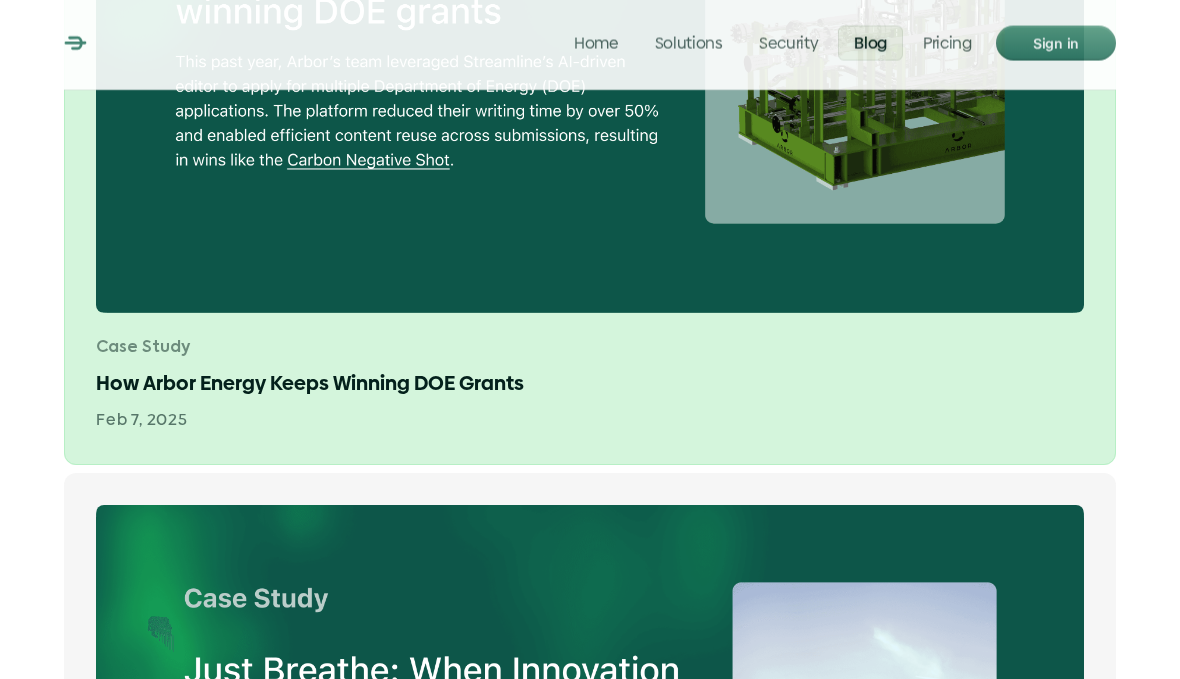 scroll, scrollTop: 1318, scrollLeft: 0, axis: vertical 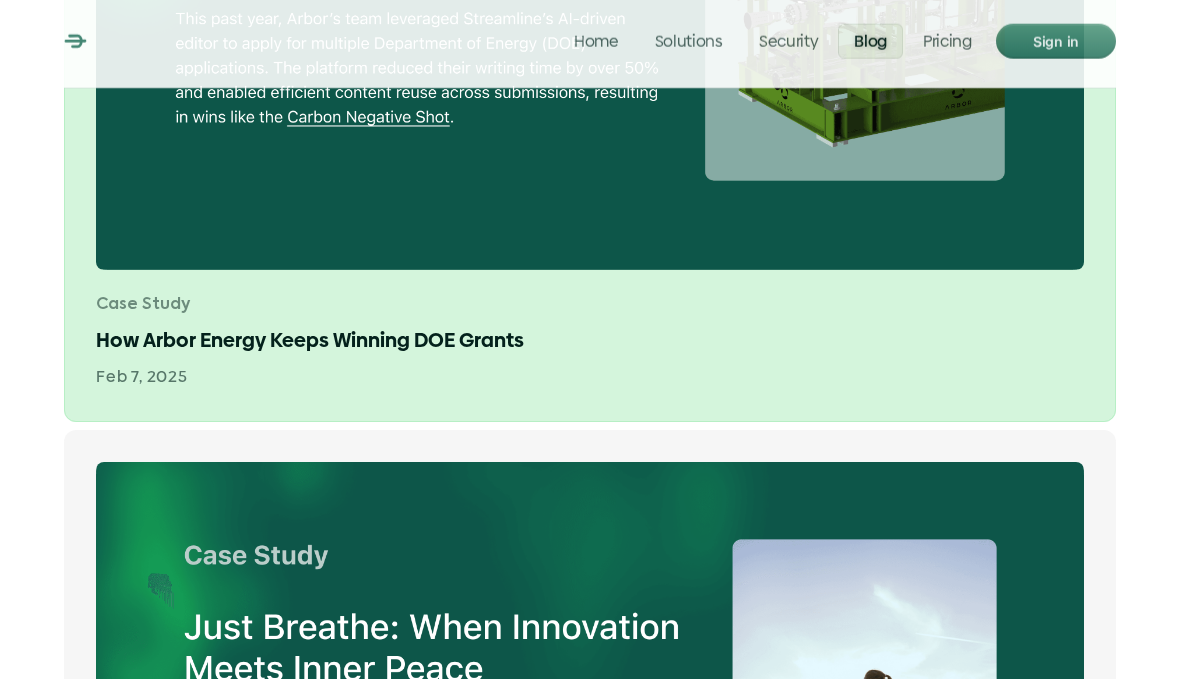 click on "Case Study How Arbor Energy Keeps Winning DOE Grants Feb 7, 2025" at bounding box center [590, 68] 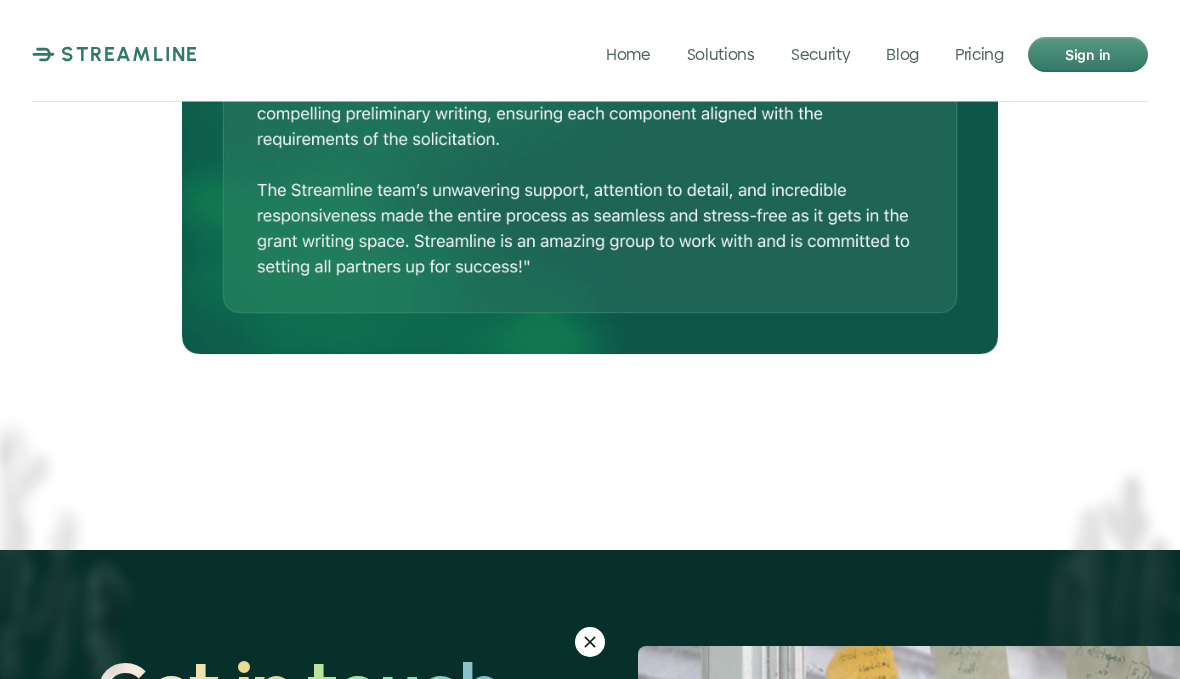 scroll, scrollTop: 2519, scrollLeft: 0, axis: vertical 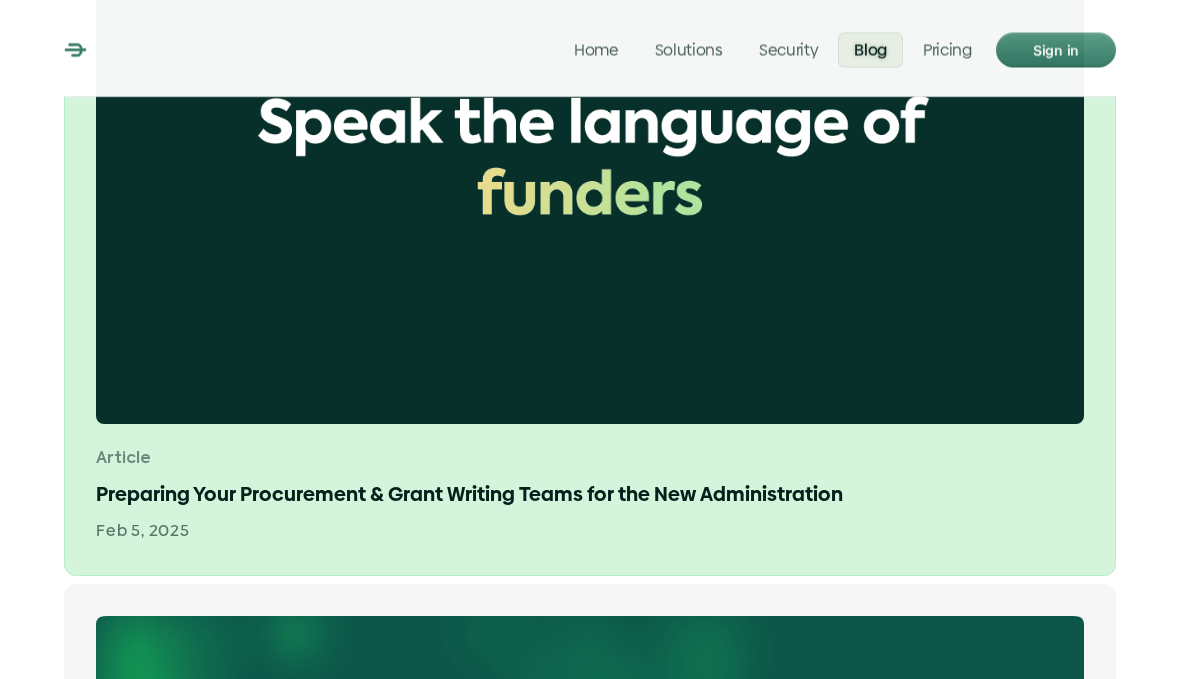 click on "Article Preparing Your Procurement & Grant Writing Teams for the New Administration Feb 5, 2025" at bounding box center [590, 496] 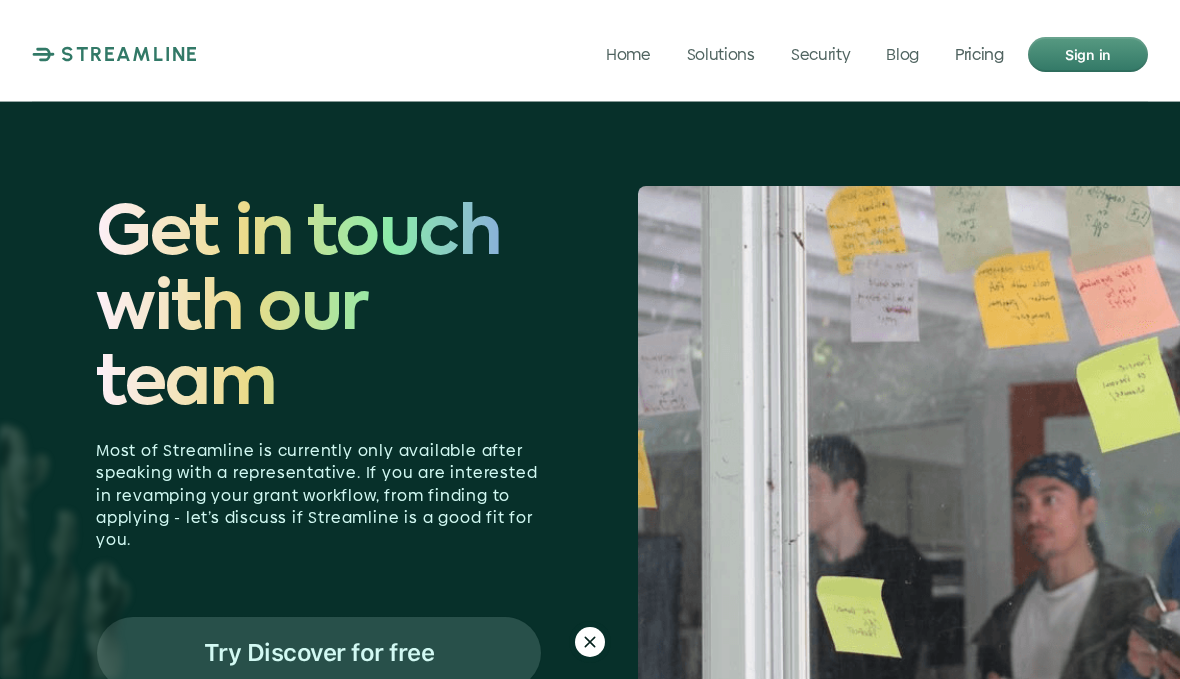 scroll, scrollTop: 2347, scrollLeft: 0, axis: vertical 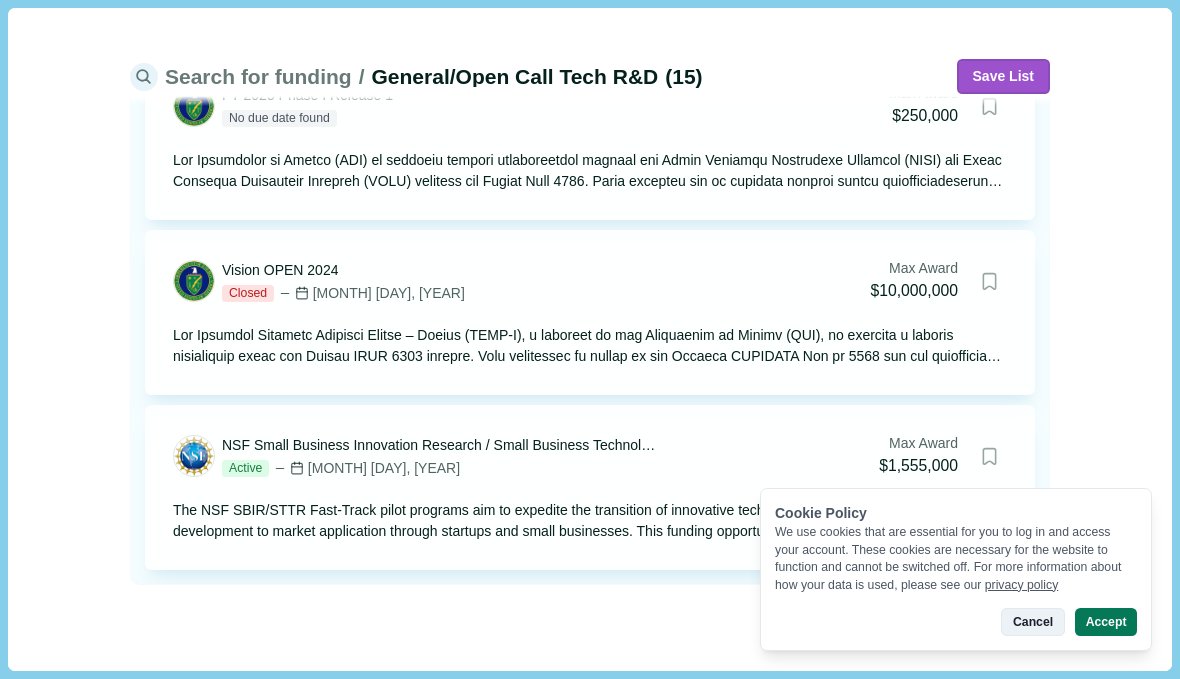 click on "Cancel" at bounding box center [1032, 622] 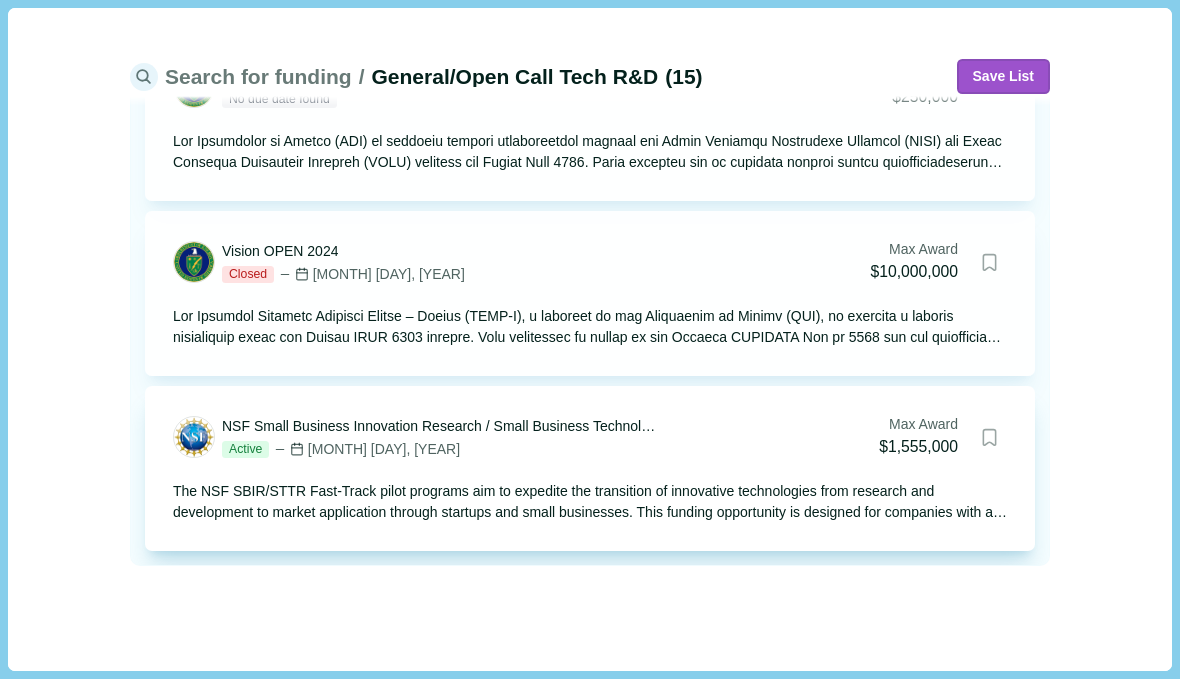 scroll, scrollTop: 2226, scrollLeft: 0, axis: vertical 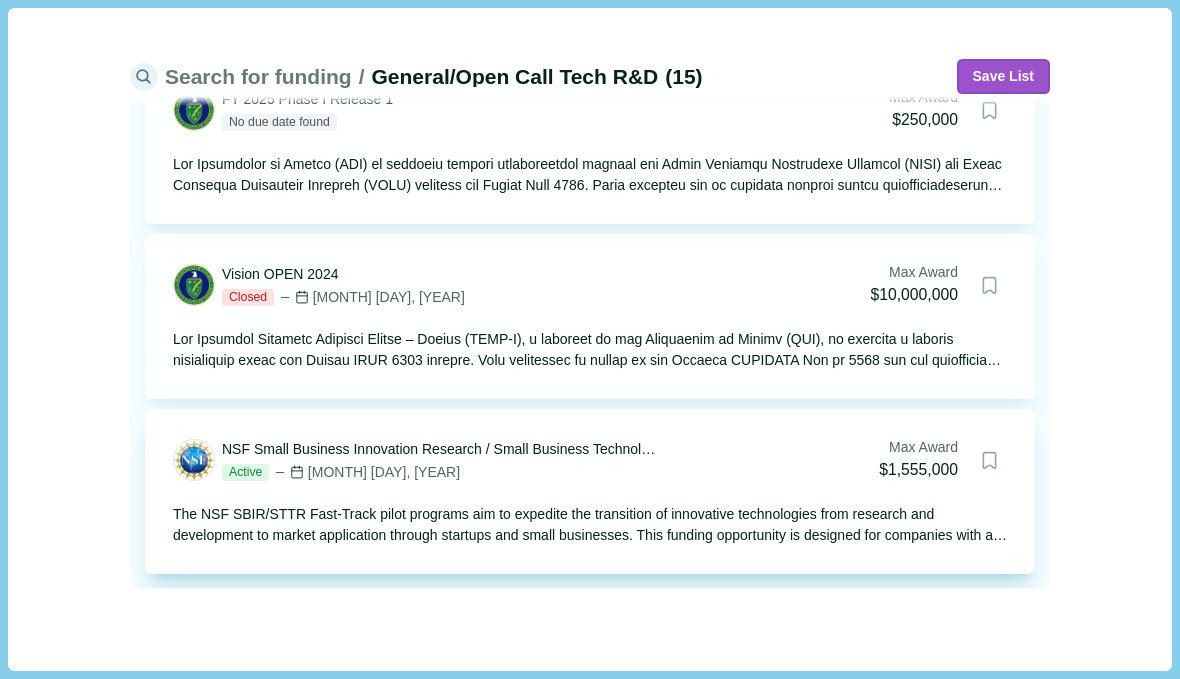 click on "The NSF SBIR/STTR Fast-Track pilot programs aim to expedite the transition of innovative technologies from research and development to market application through startups and small businesses. This funding opportunity is designed for companies with a complete R&D team and NSF-funded research lineage, providing a streamlined pathway from Phase I to Phase II funding. The program supports a wide range of technology sectors and encourages proposals from diverse populations and geographic locations. Applicants must have completed customer discovery training and demonstrate a strong commercialization potential, including a clear product-market fit and a structured business plan. The program includes a two-stage review process for Phase II transition, ensuring that only projects with significant progress and commercial traction advance. This highly competitive opportunity offers approximately 36 awards, with an estimated total funding of $56 million, subject to the availability of funds." at bounding box center [590, 525] 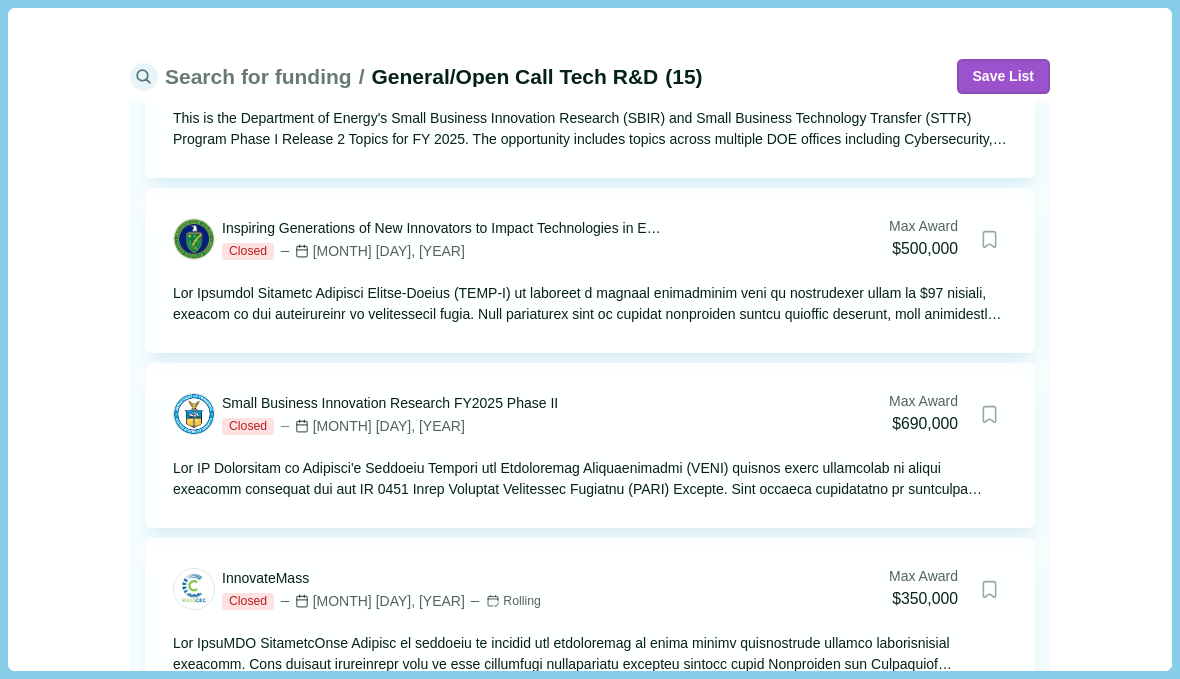 scroll, scrollTop: 0, scrollLeft: 0, axis: both 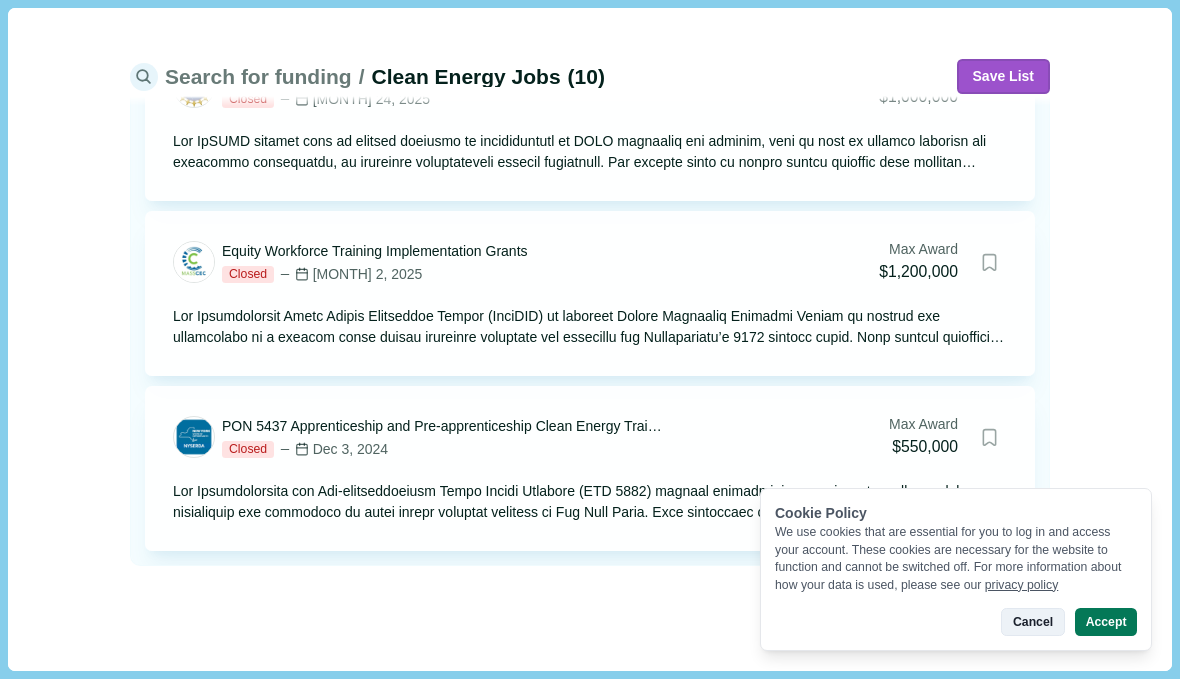 click on "Cancel" at bounding box center [1032, 622] 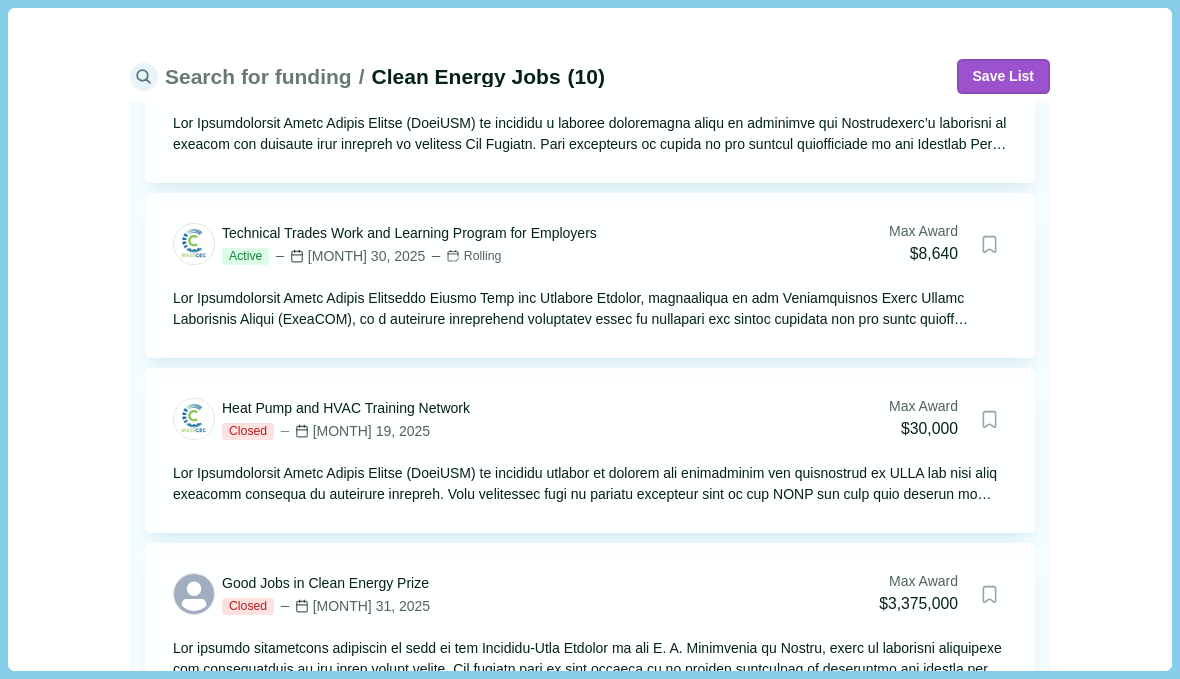 scroll, scrollTop: 0, scrollLeft: 0, axis: both 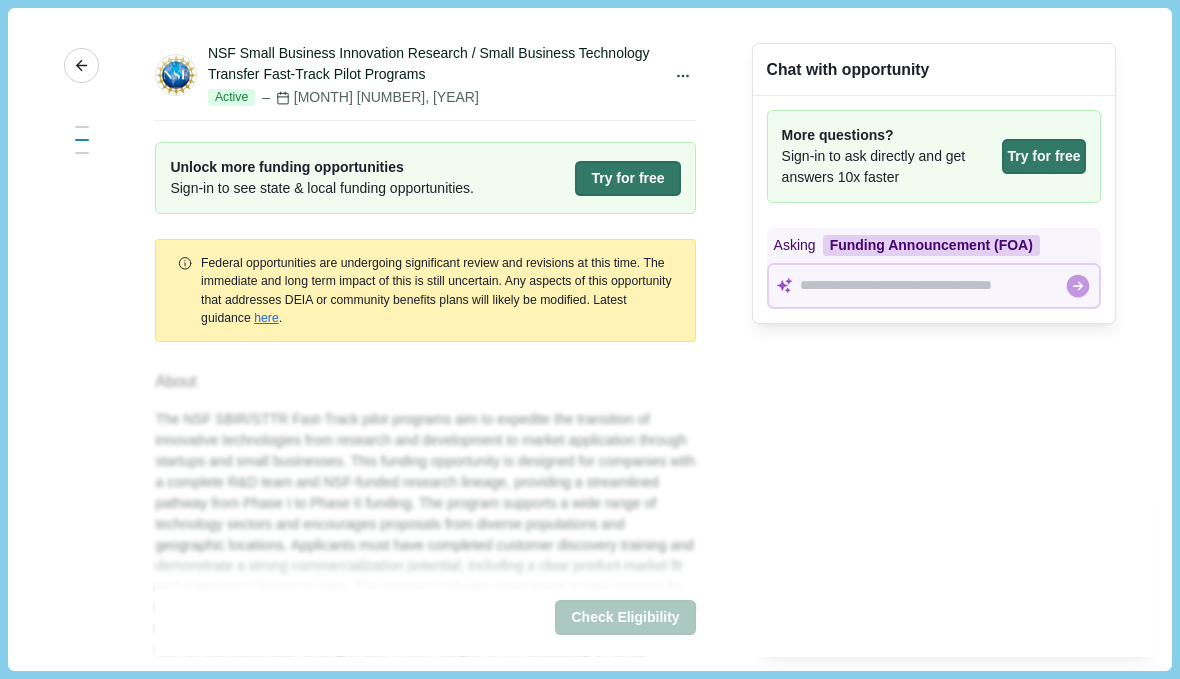 click 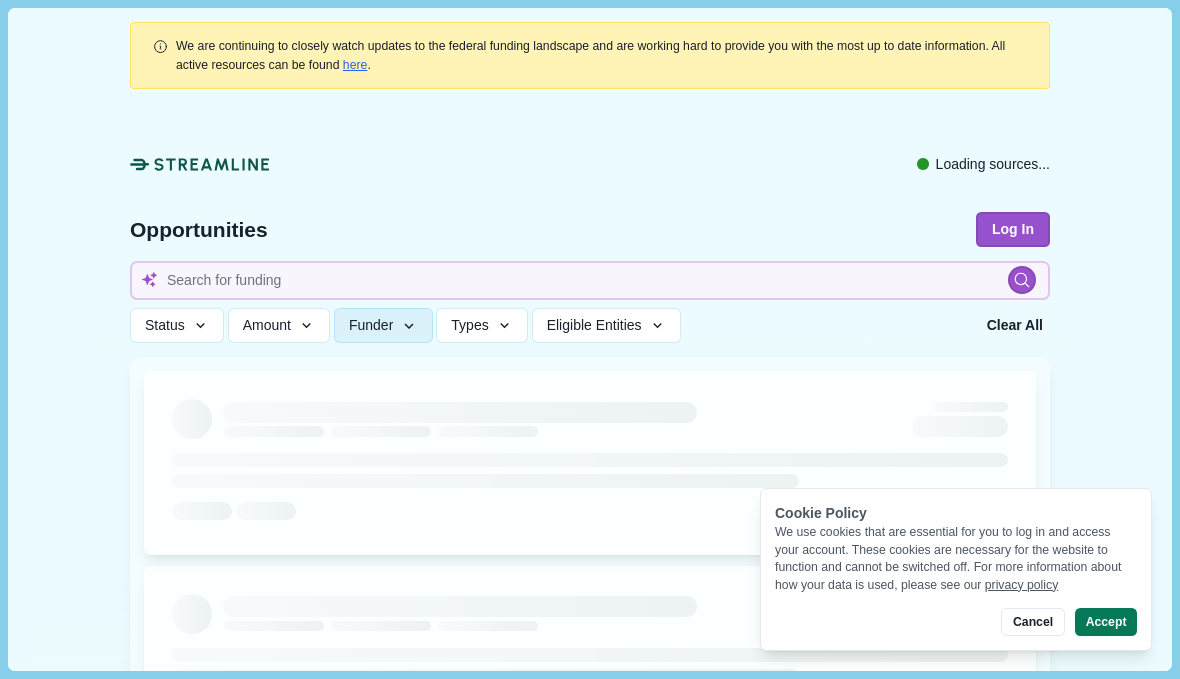 type 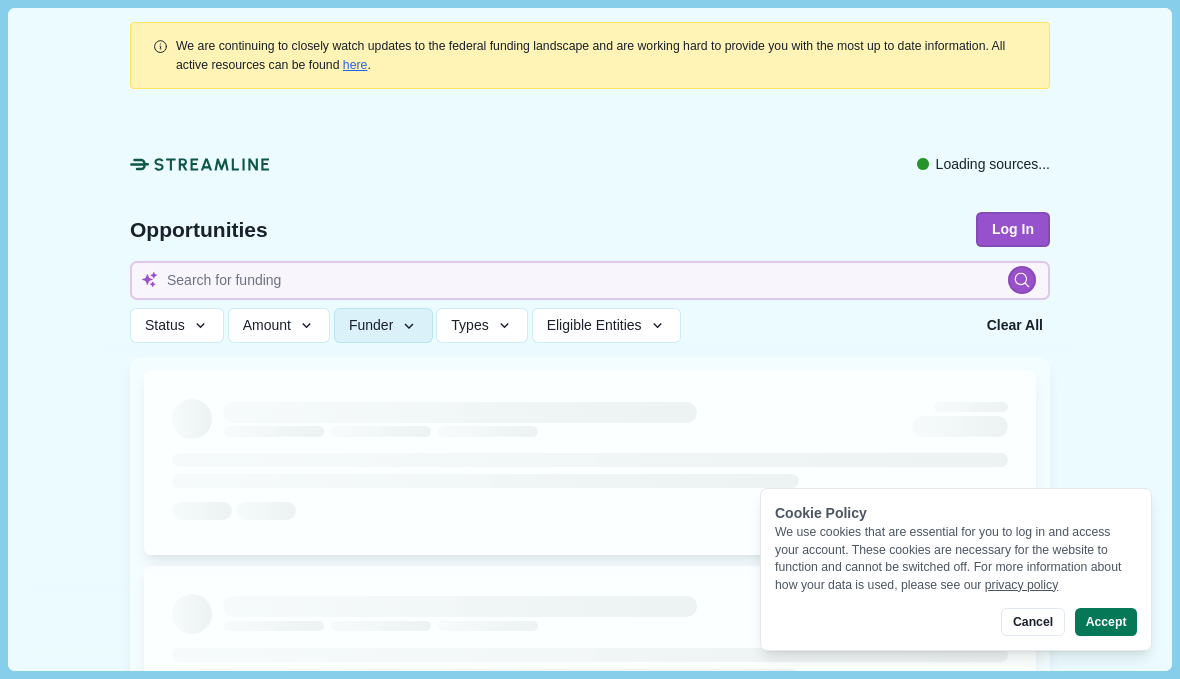 type 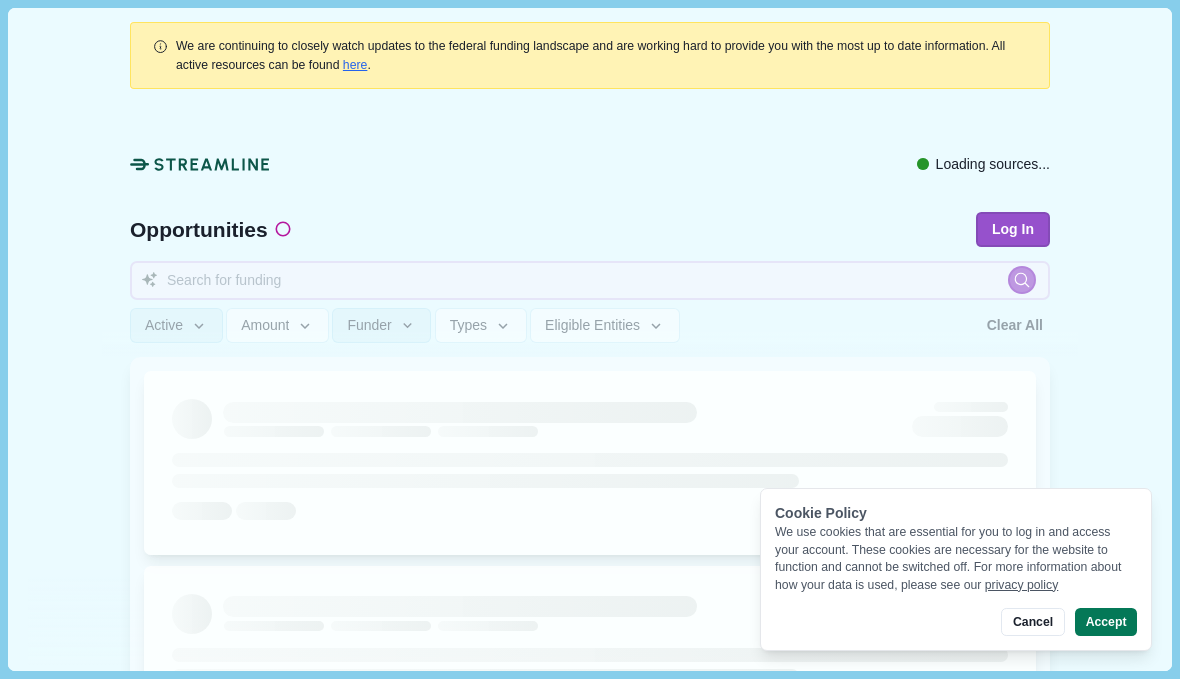 type 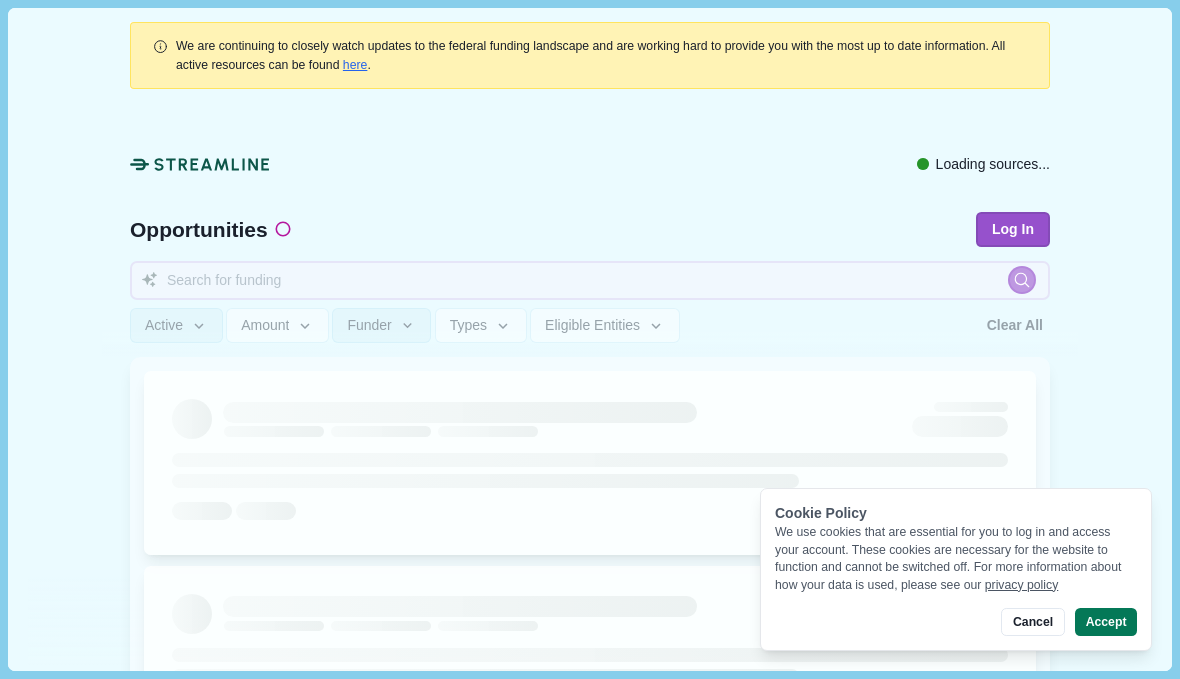 type 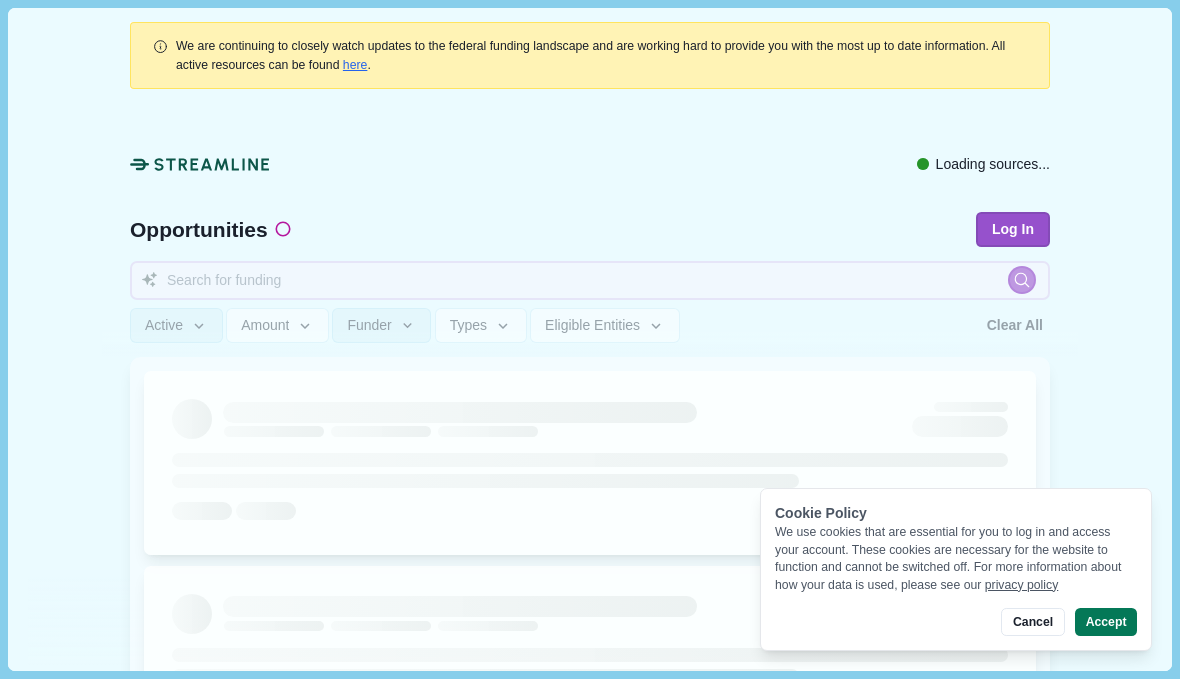 type 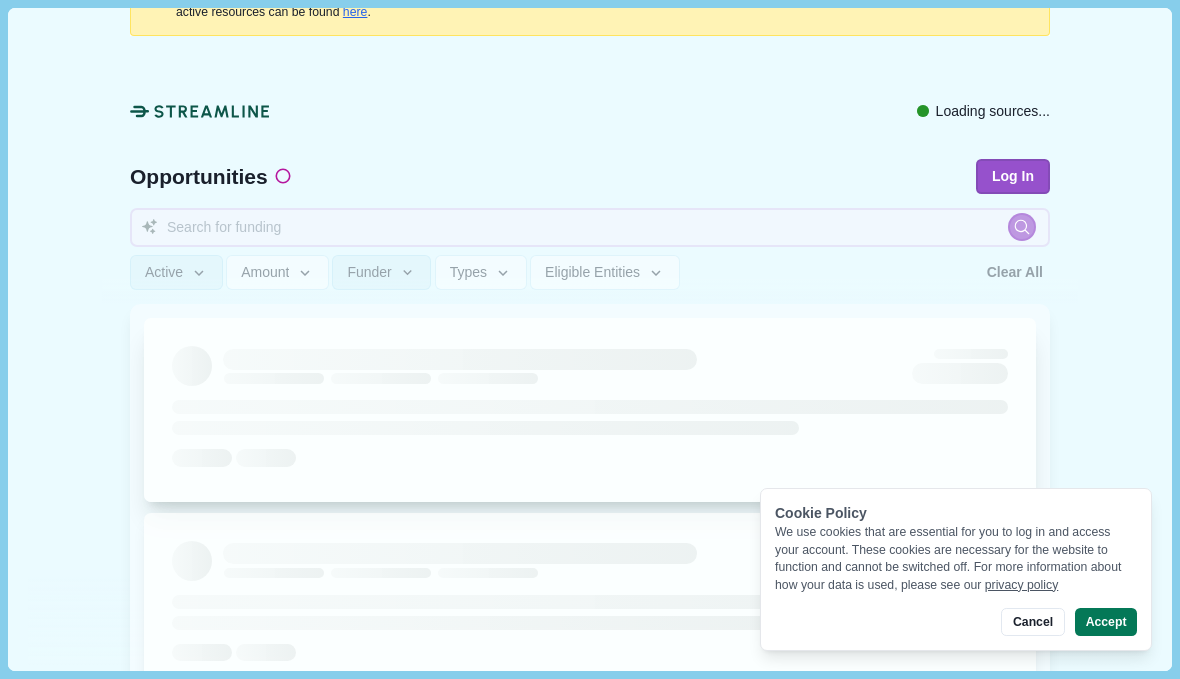 scroll, scrollTop: 0, scrollLeft: 0, axis: both 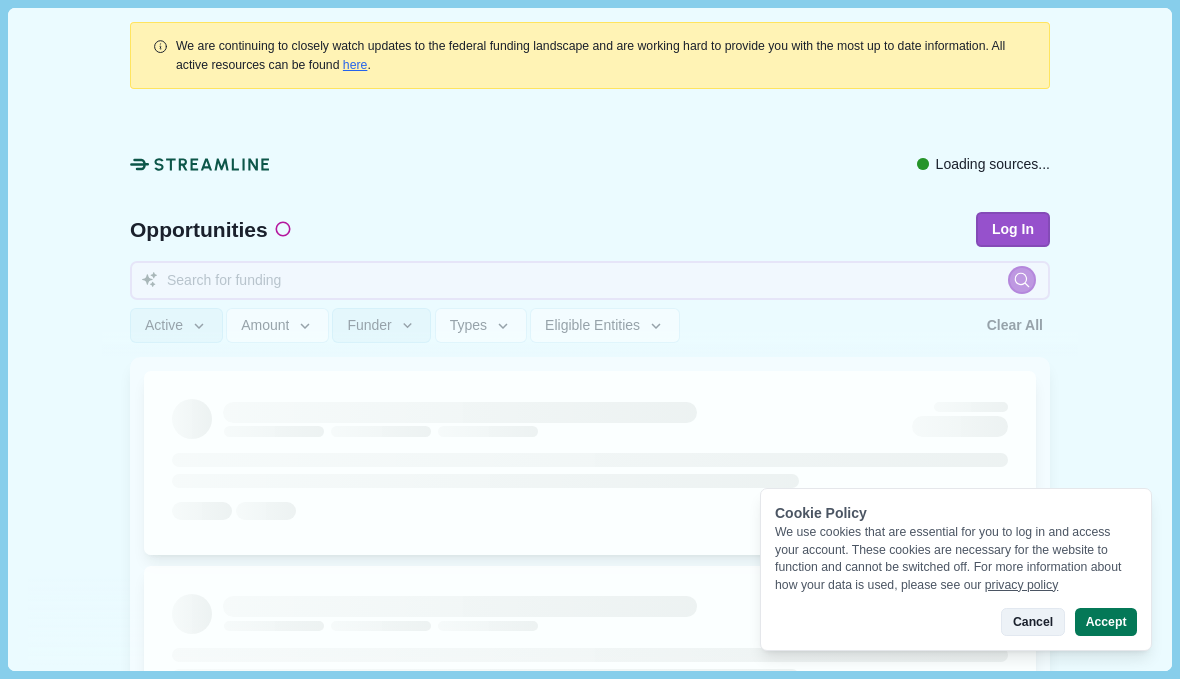 click on "Cancel" at bounding box center (1032, 622) 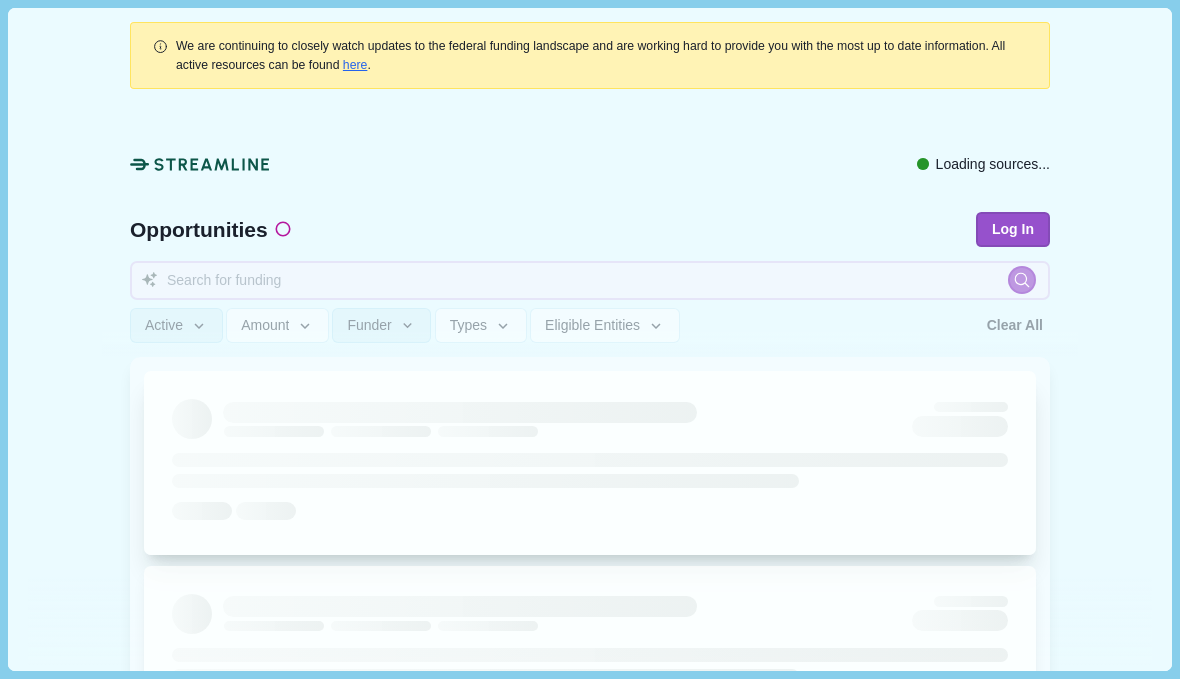 type 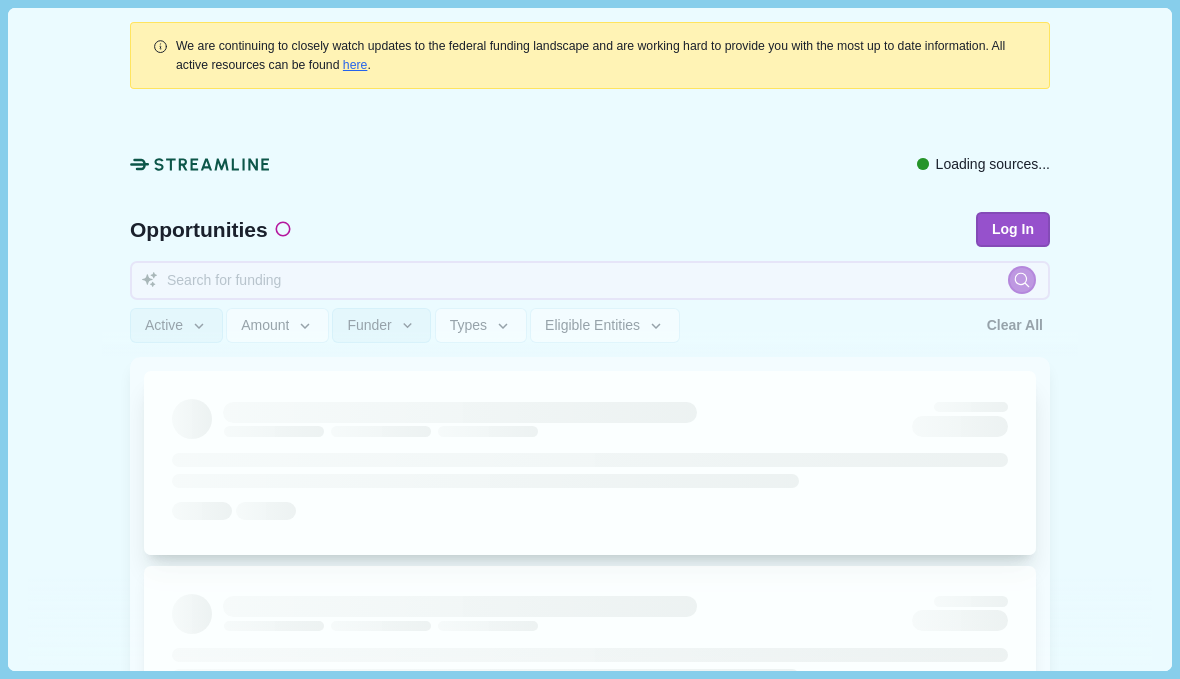 type 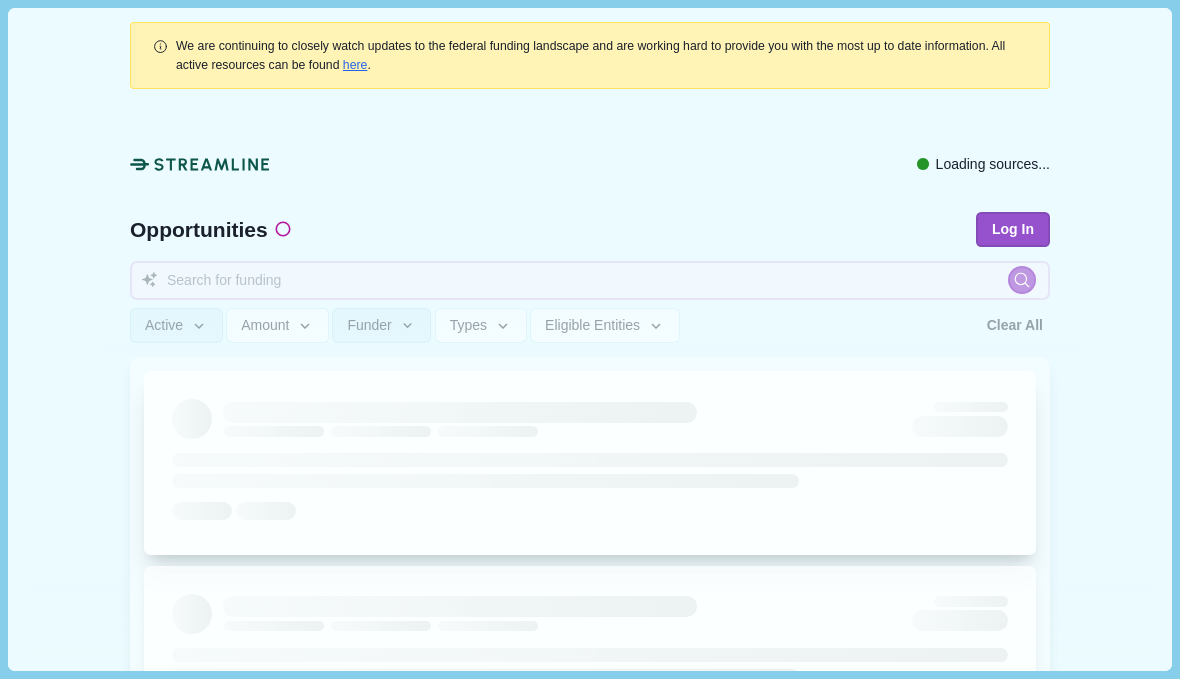 type 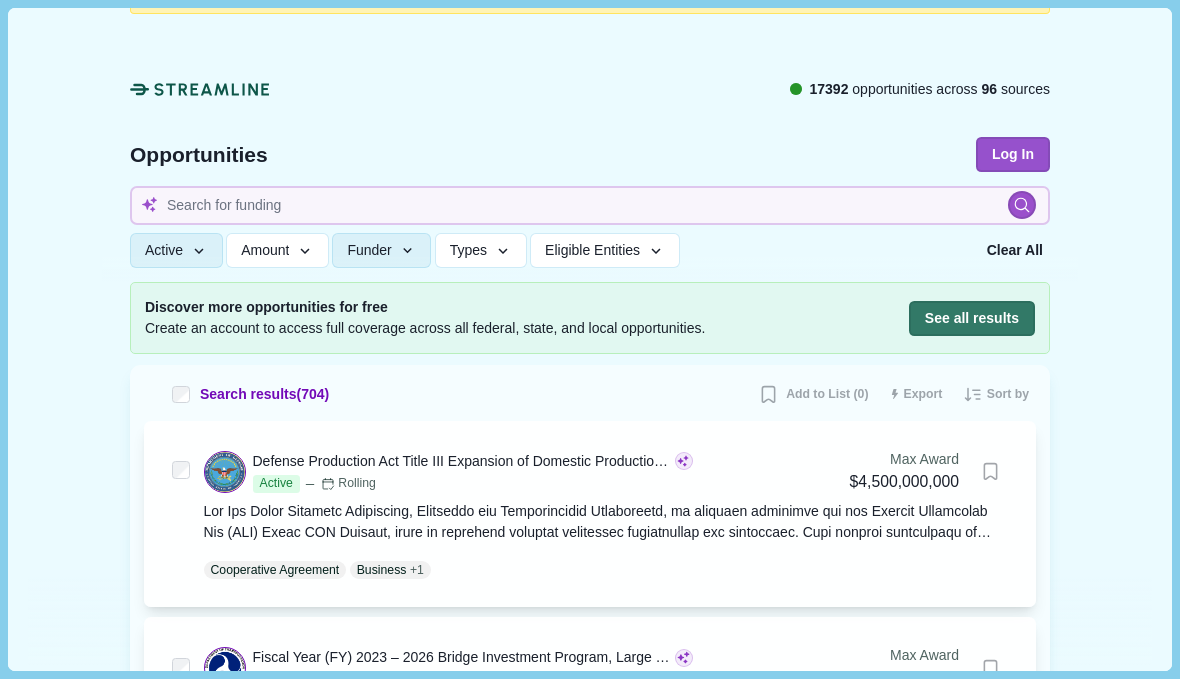 scroll, scrollTop: 0, scrollLeft: 0, axis: both 